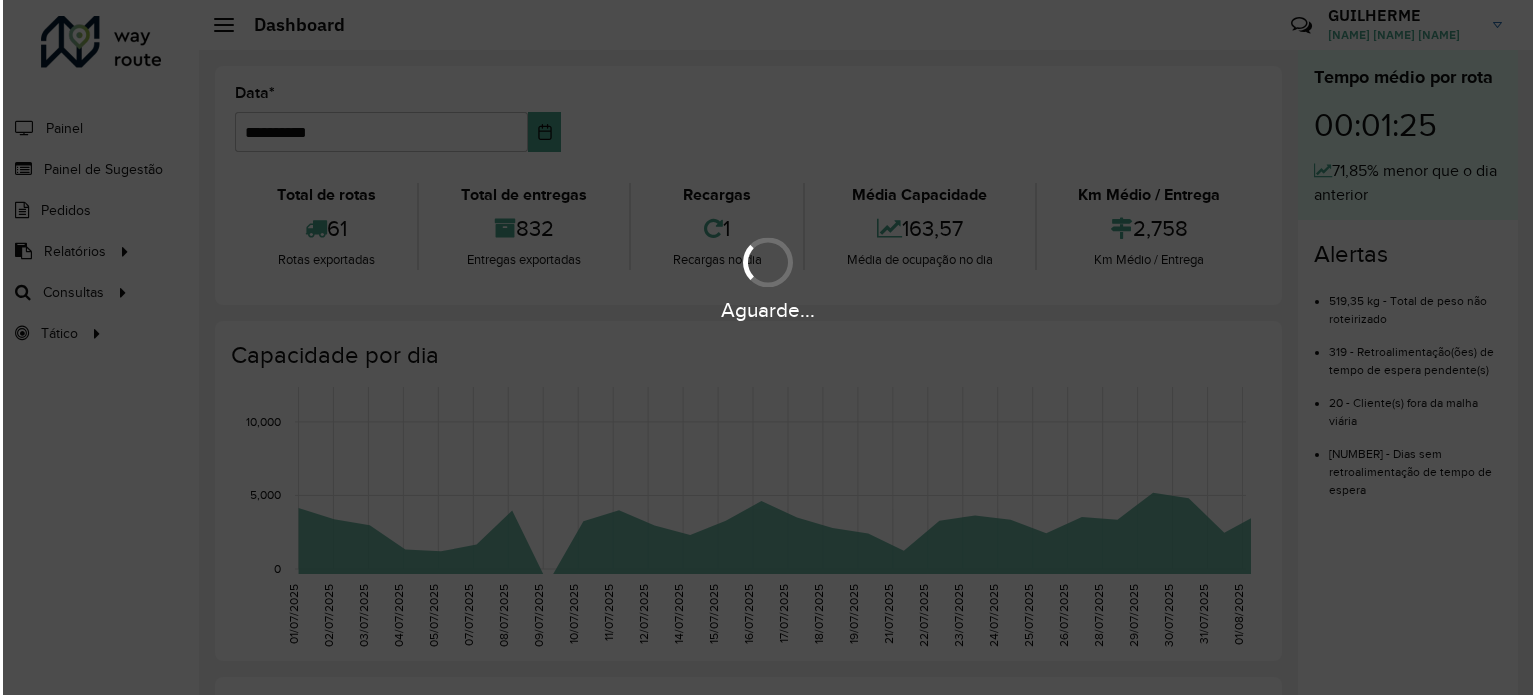scroll, scrollTop: 0, scrollLeft: 0, axis: both 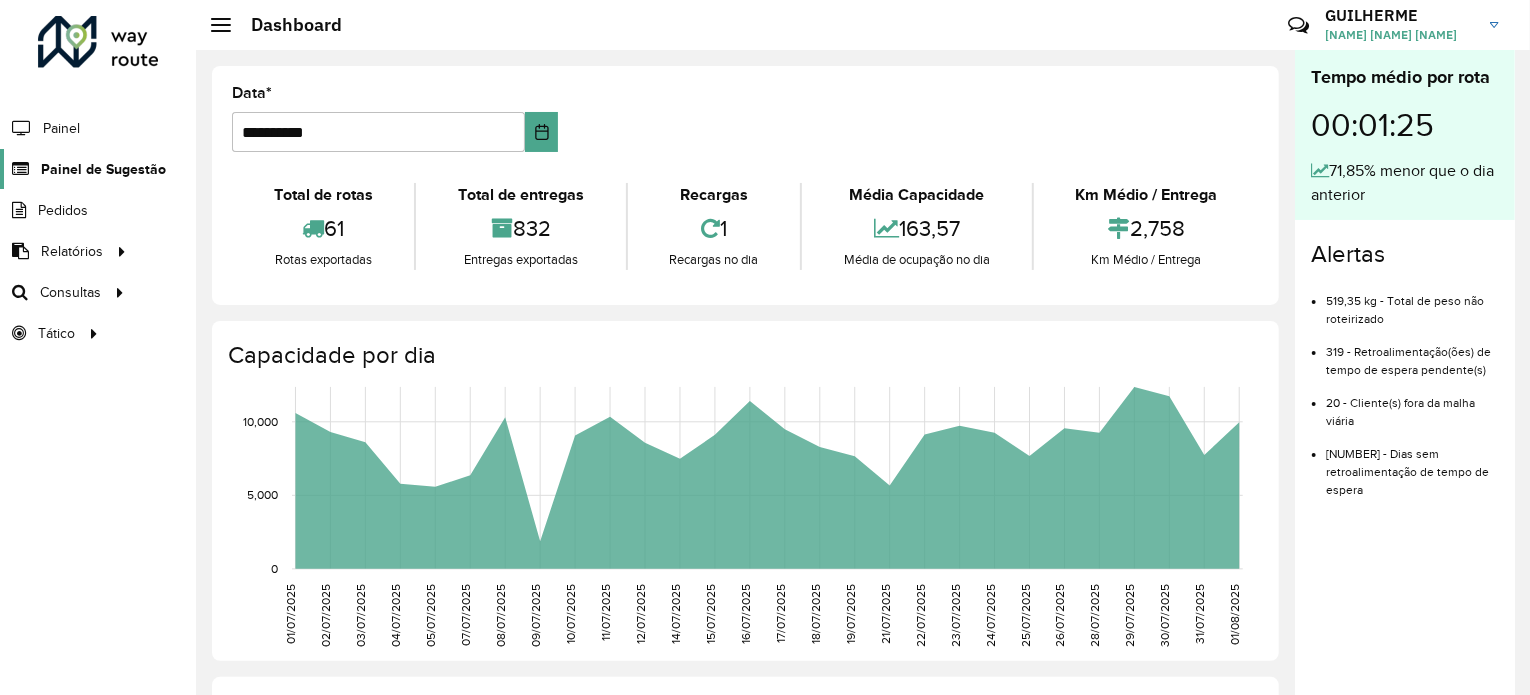 click on "Painel de Sugestão" 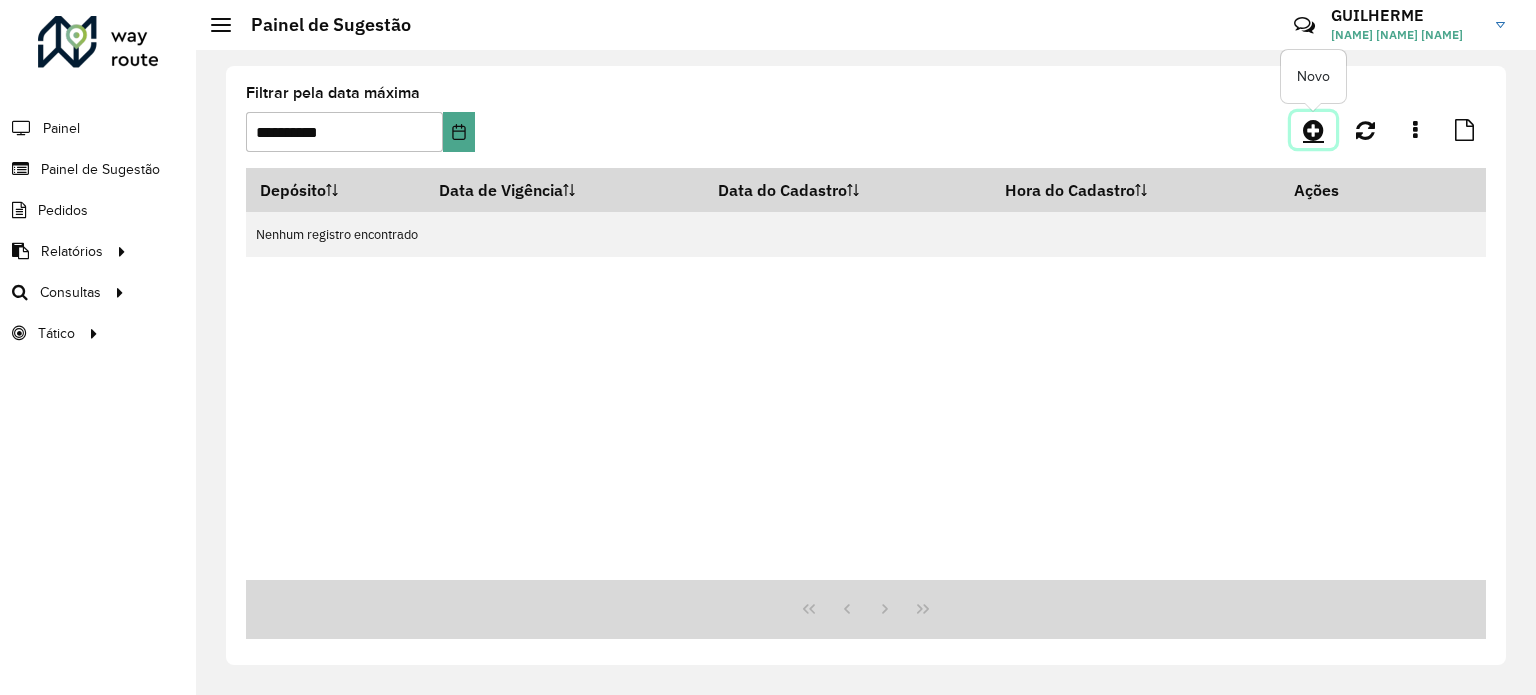 click 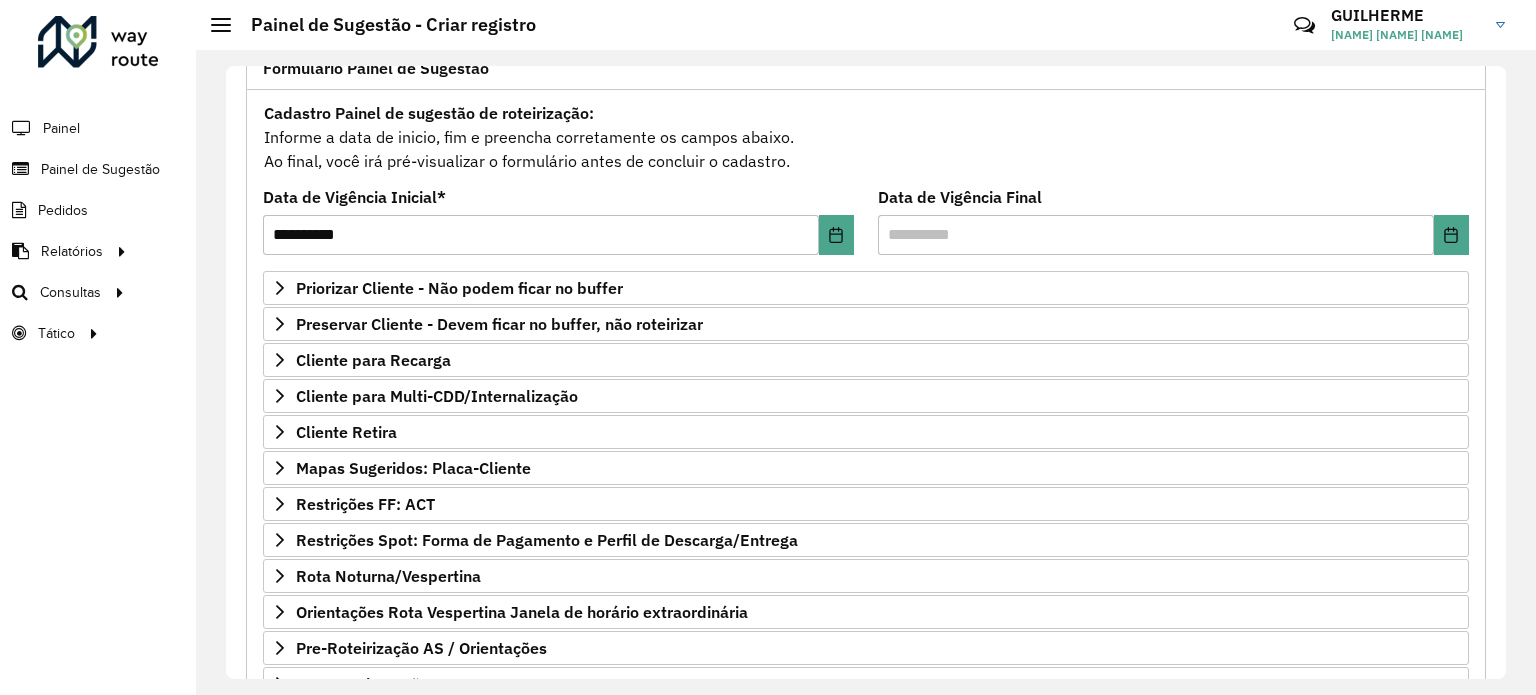 scroll, scrollTop: 187, scrollLeft: 0, axis: vertical 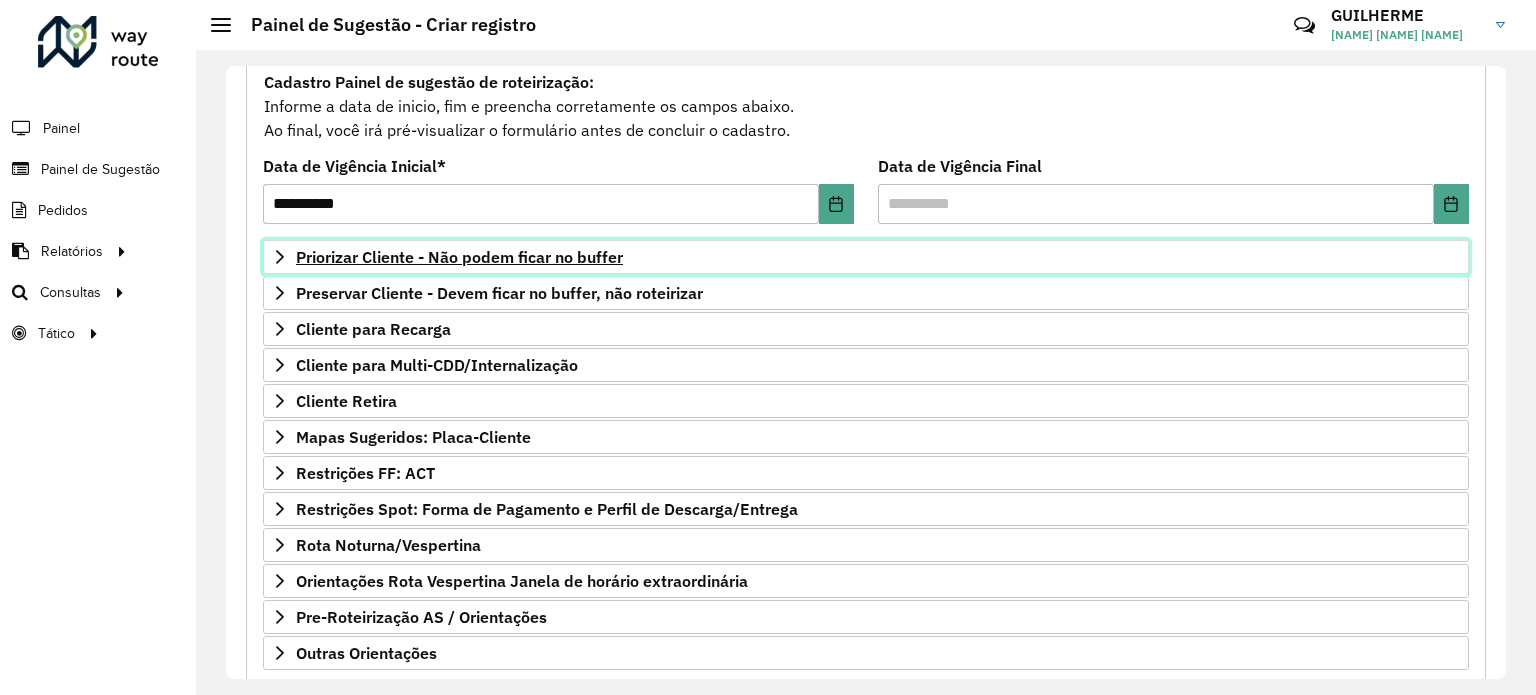click on "Priorizar Cliente - Não podem ficar no buffer" at bounding box center [459, 257] 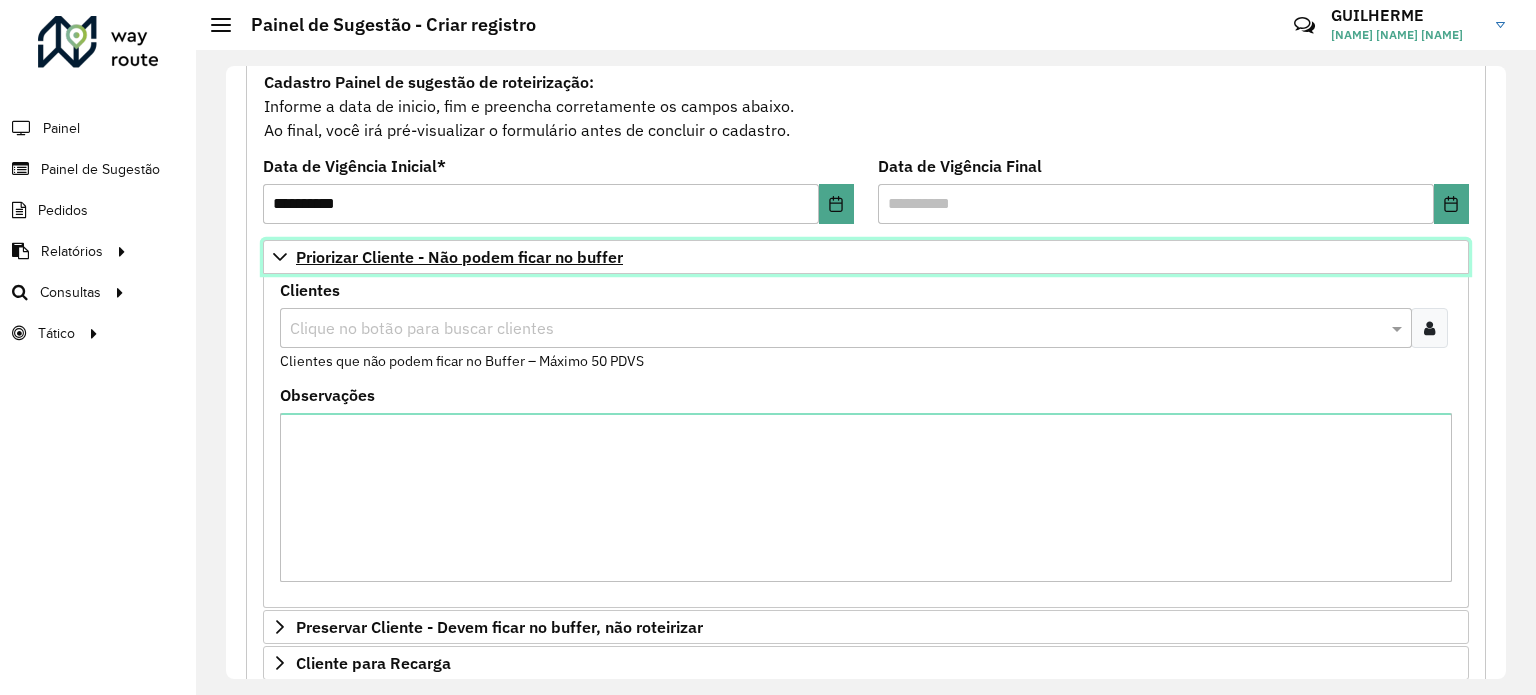 click on "Priorizar Cliente - Não podem ficar no buffer" at bounding box center (459, 257) 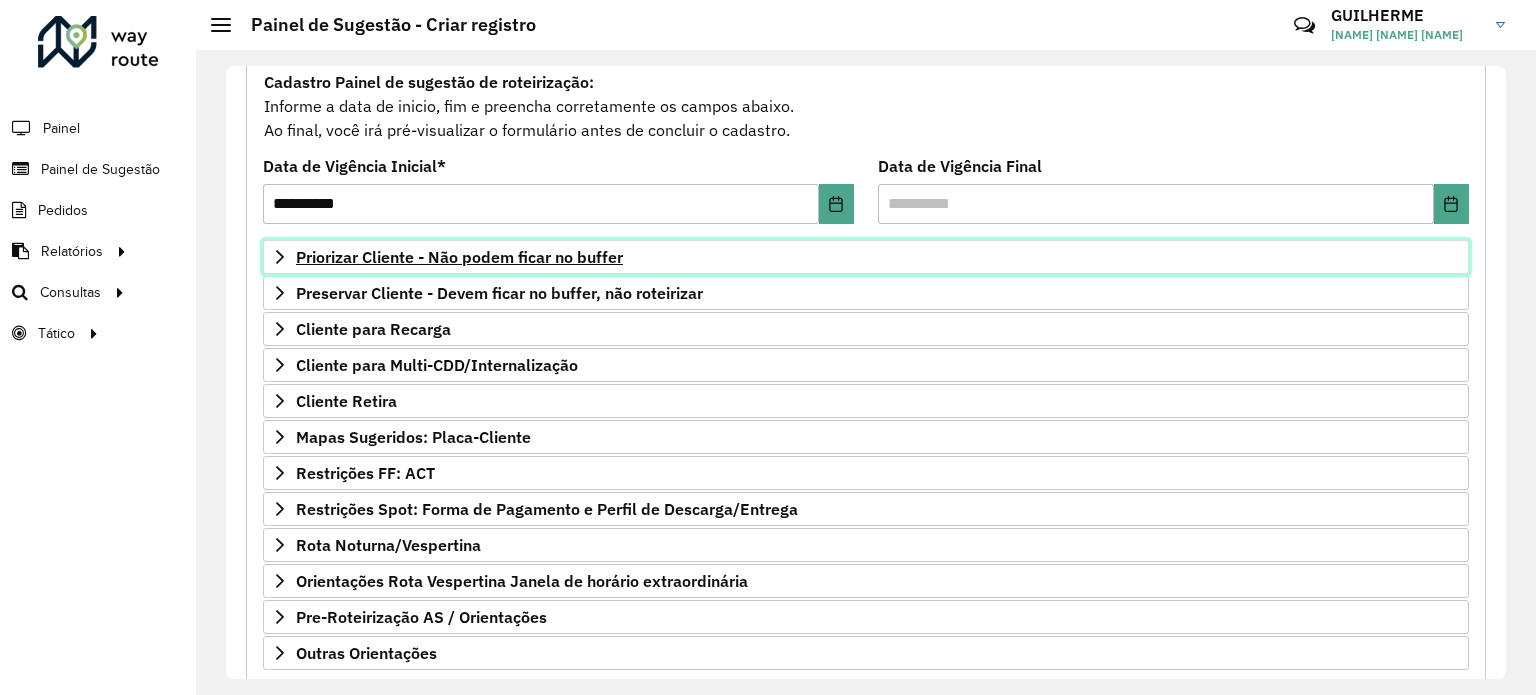click on "Priorizar Cliente - Não podem ficar no buffer" at bounding box center [459, 257] 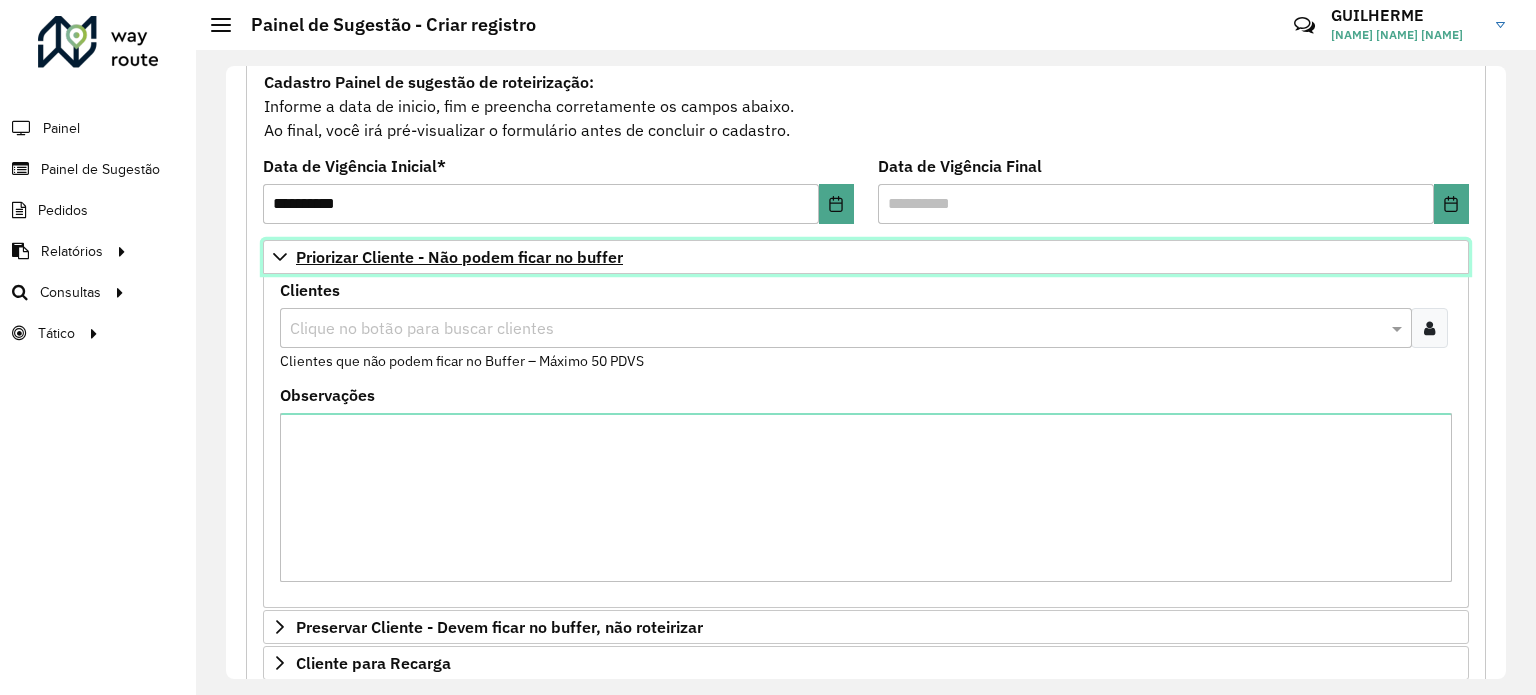 click on "Priorizar Cliente - Não podem ficar no buffer" at bounding box center (866, 257) 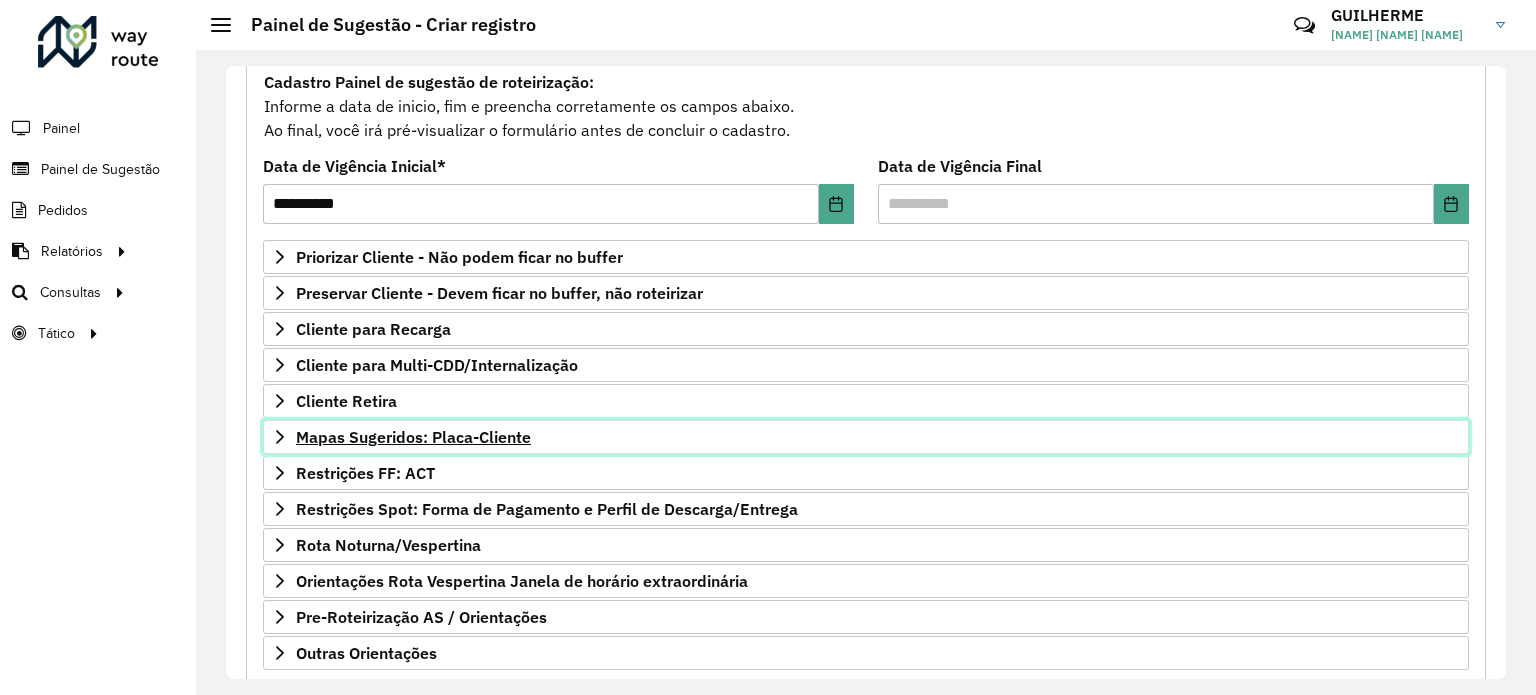 click on "Mapas Sugeridos: Placa-Cliente" at bounding box center [413, 437] 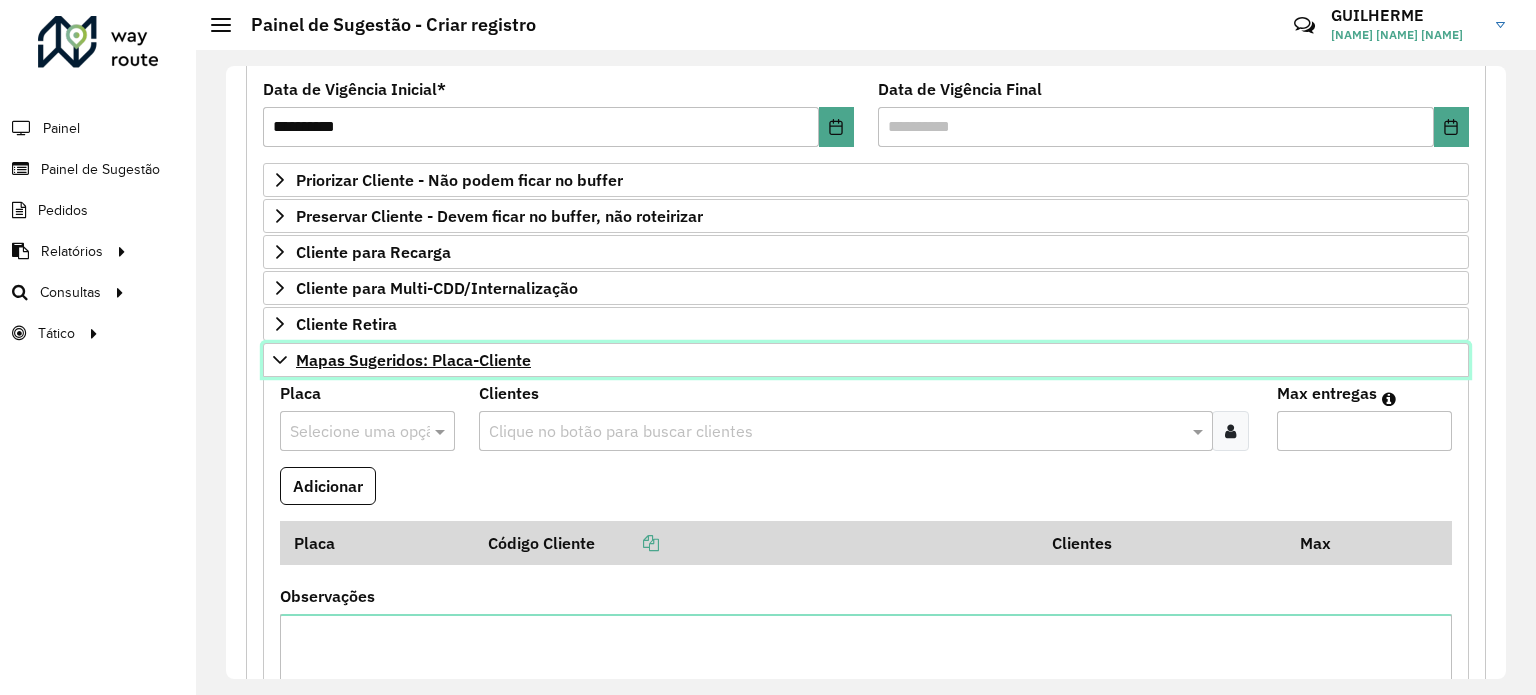 scroll, scrollTop: 336, scrollLeft: 0, axis: vertical 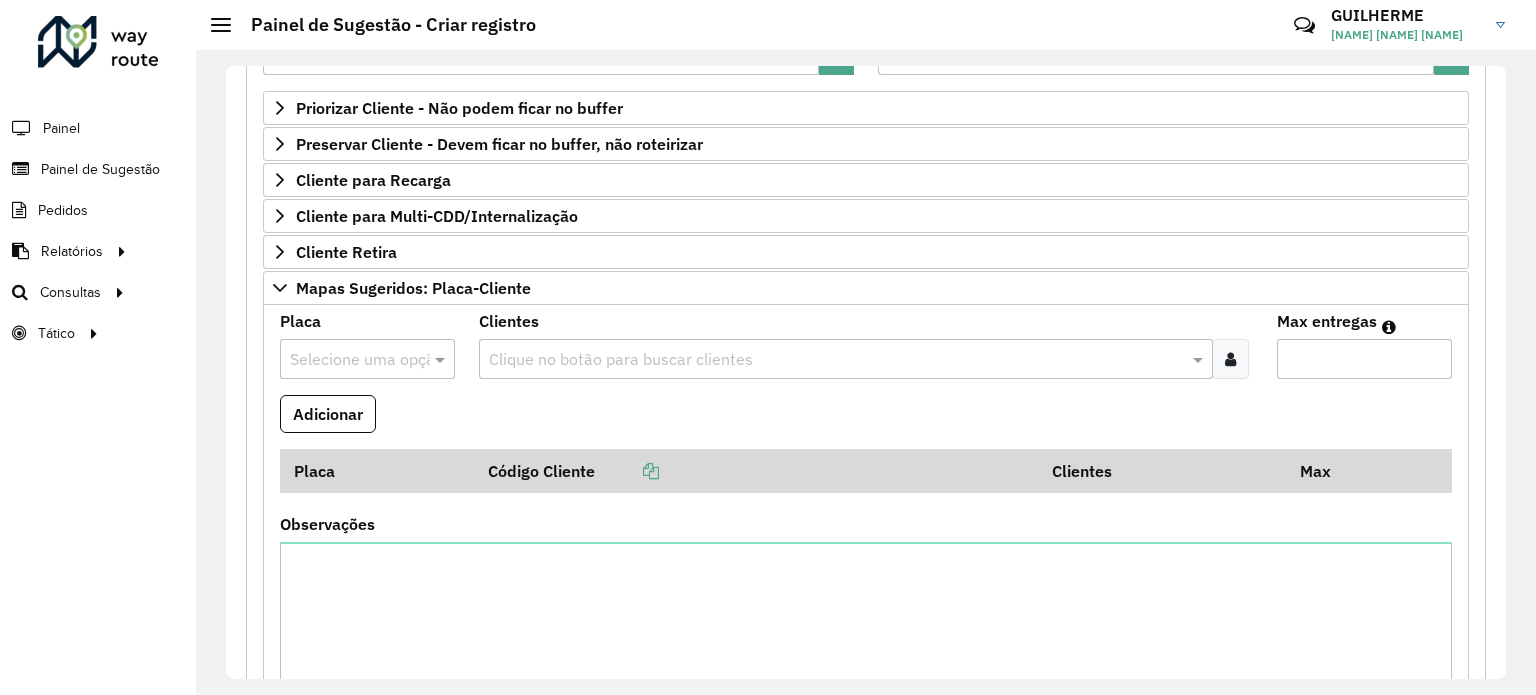 click at bounding box center [347, 360] 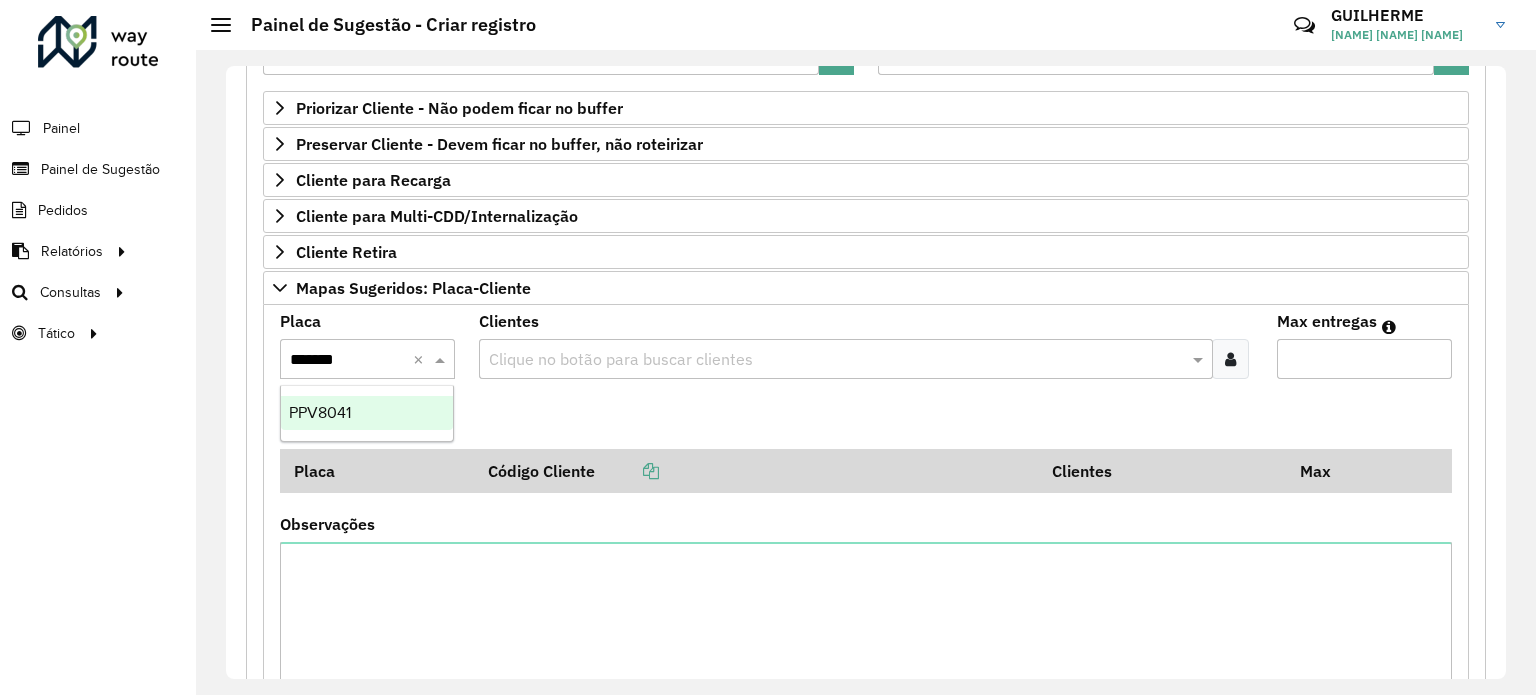 click on "PPV8041" at bounding box center [320, 412] 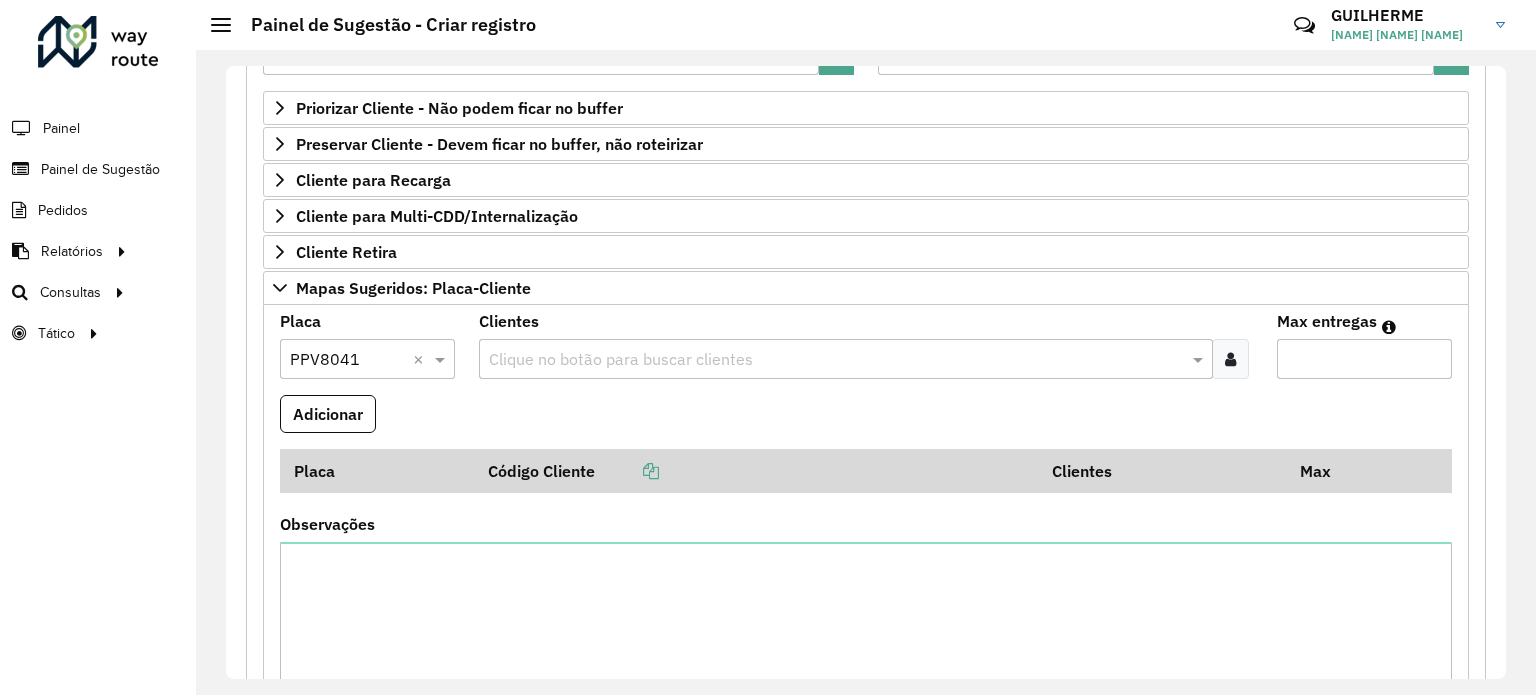 click on "Clientes  Clique no botão para buscar clientes" at bounding box center (865, 354) 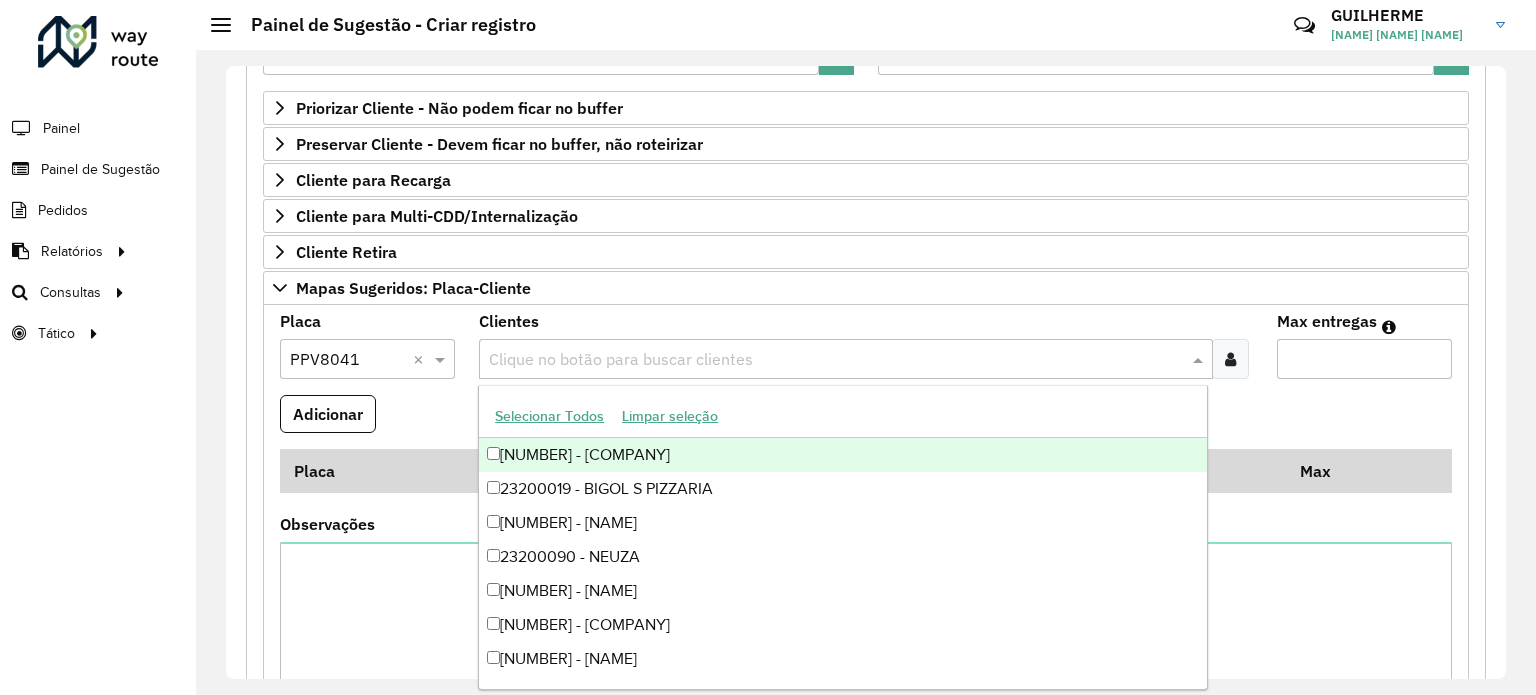 paste on "*****" 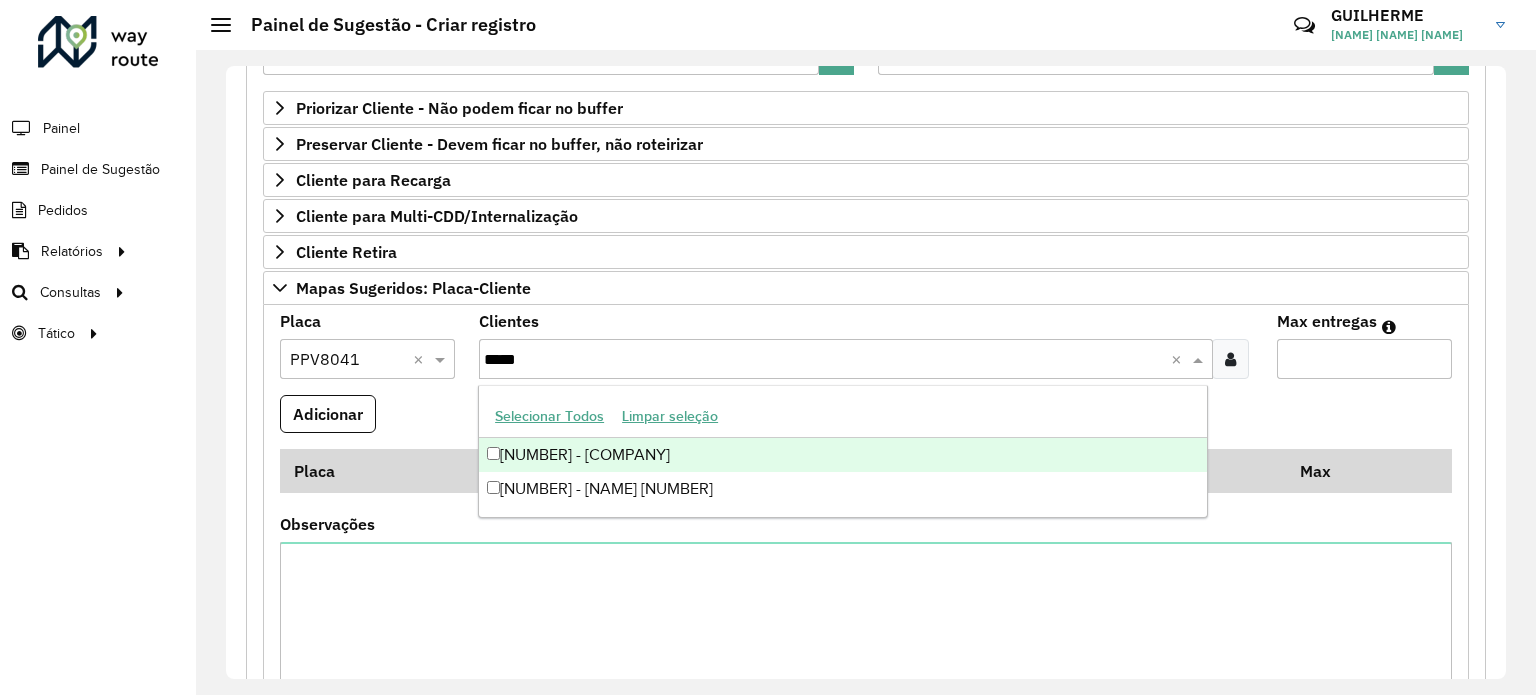 type on "*****" 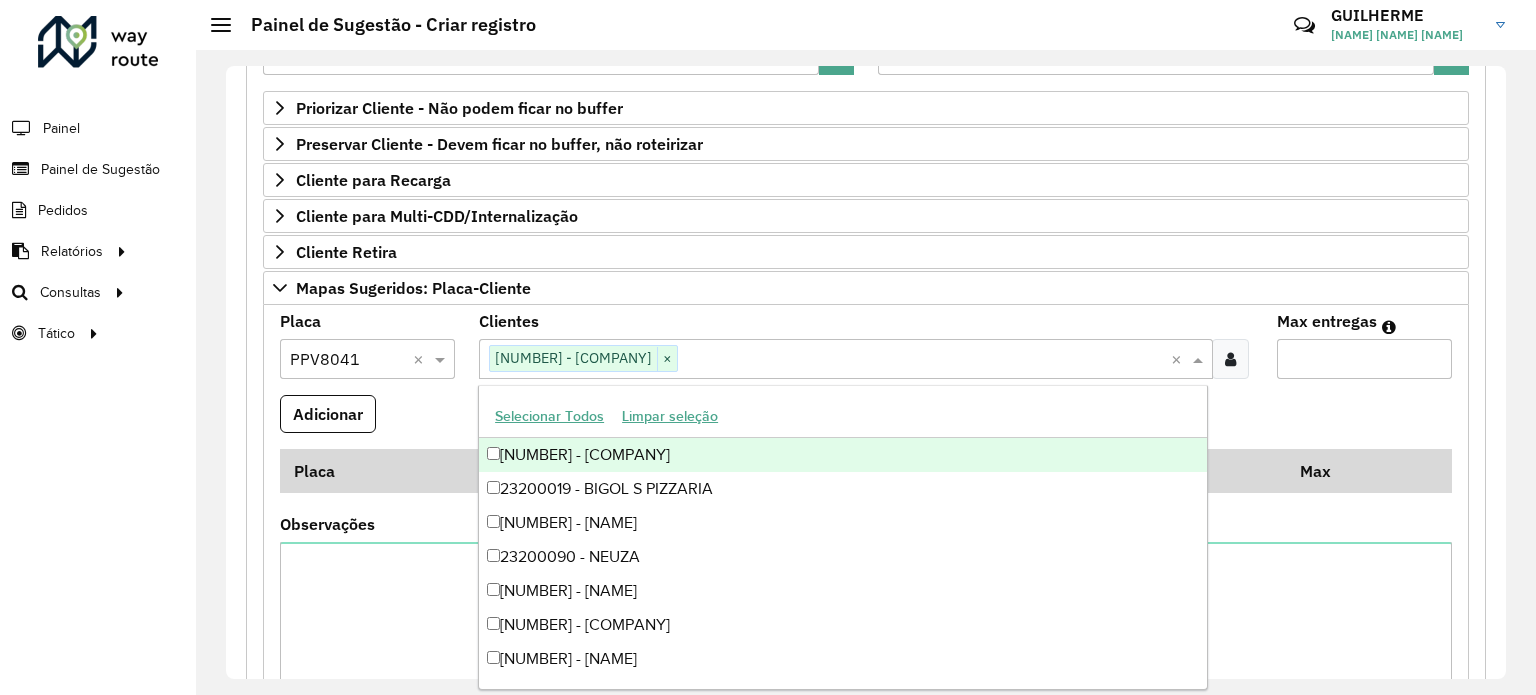 click on "Adicionar" at bounding box center [866, 422] 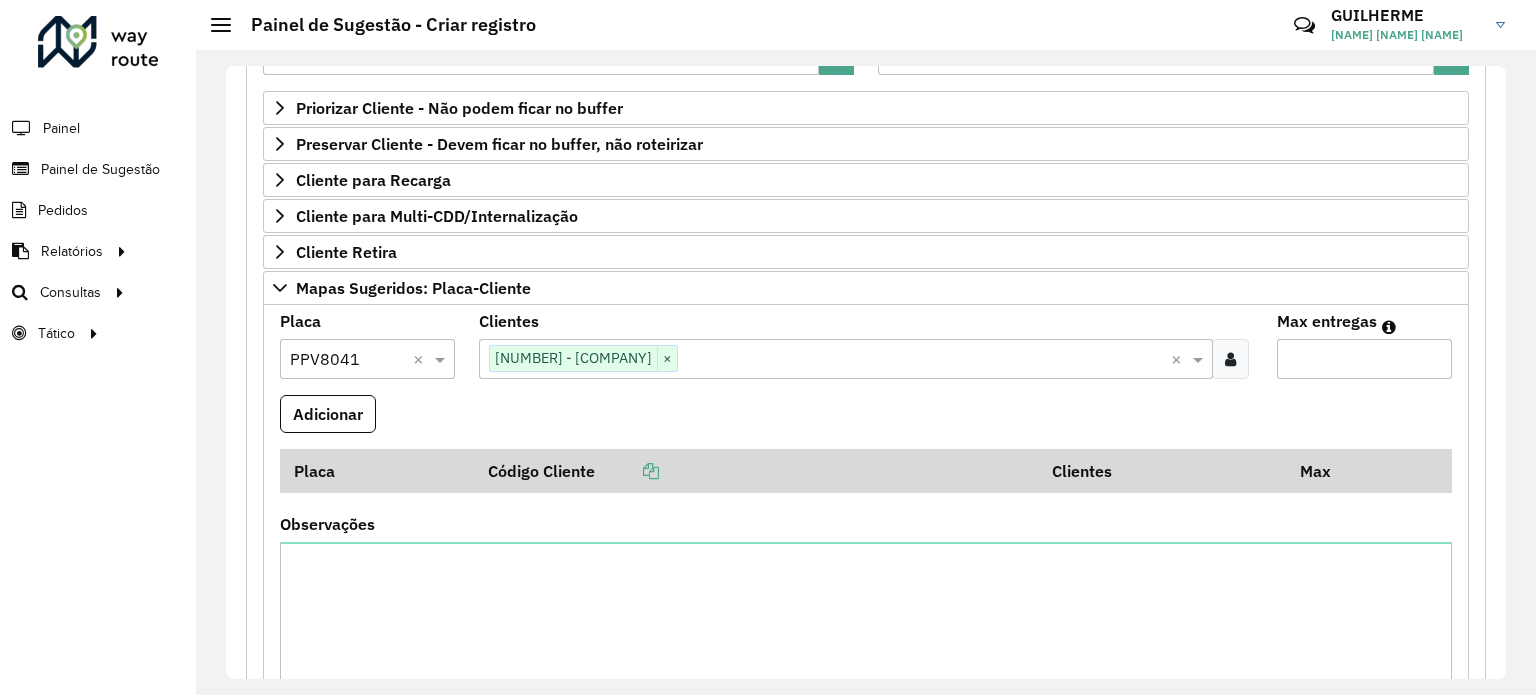 type on "*" 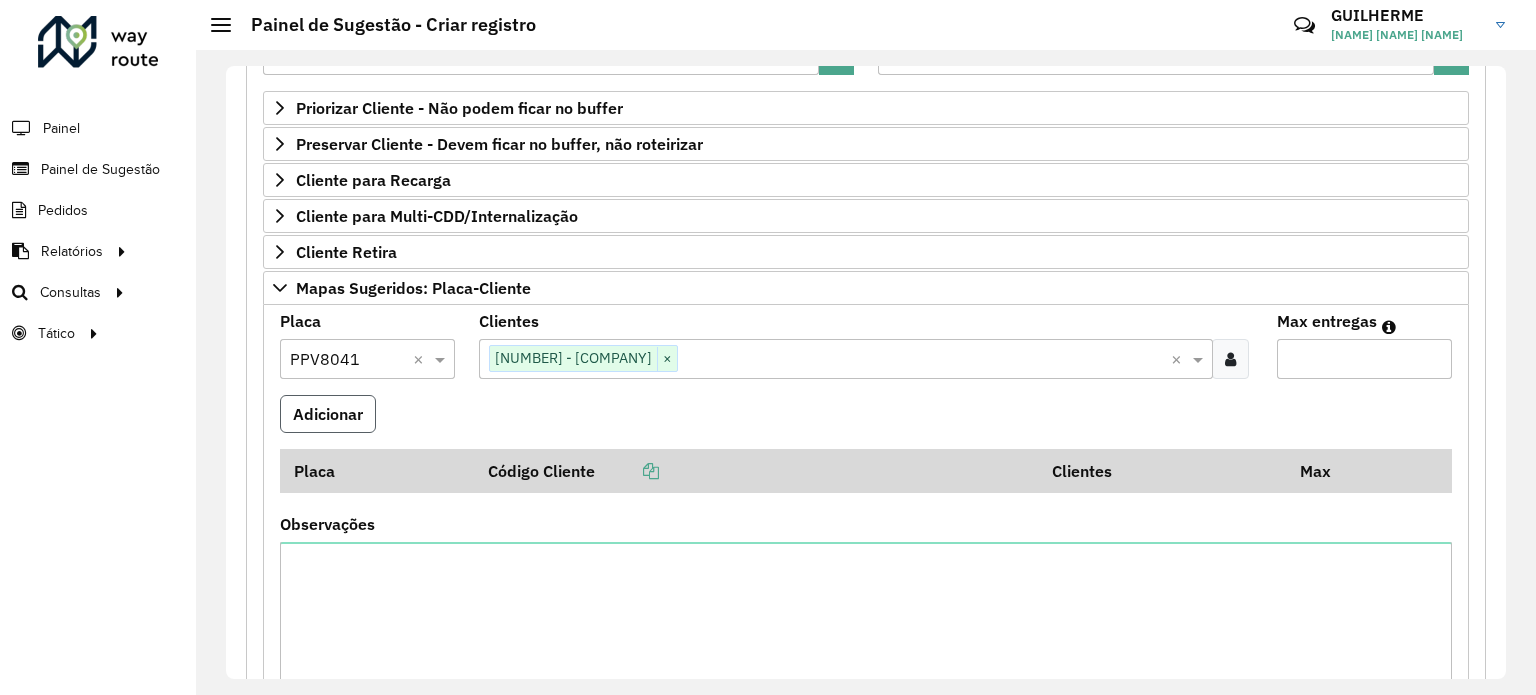click on "Adicionar" at bounding box center (328, 414) 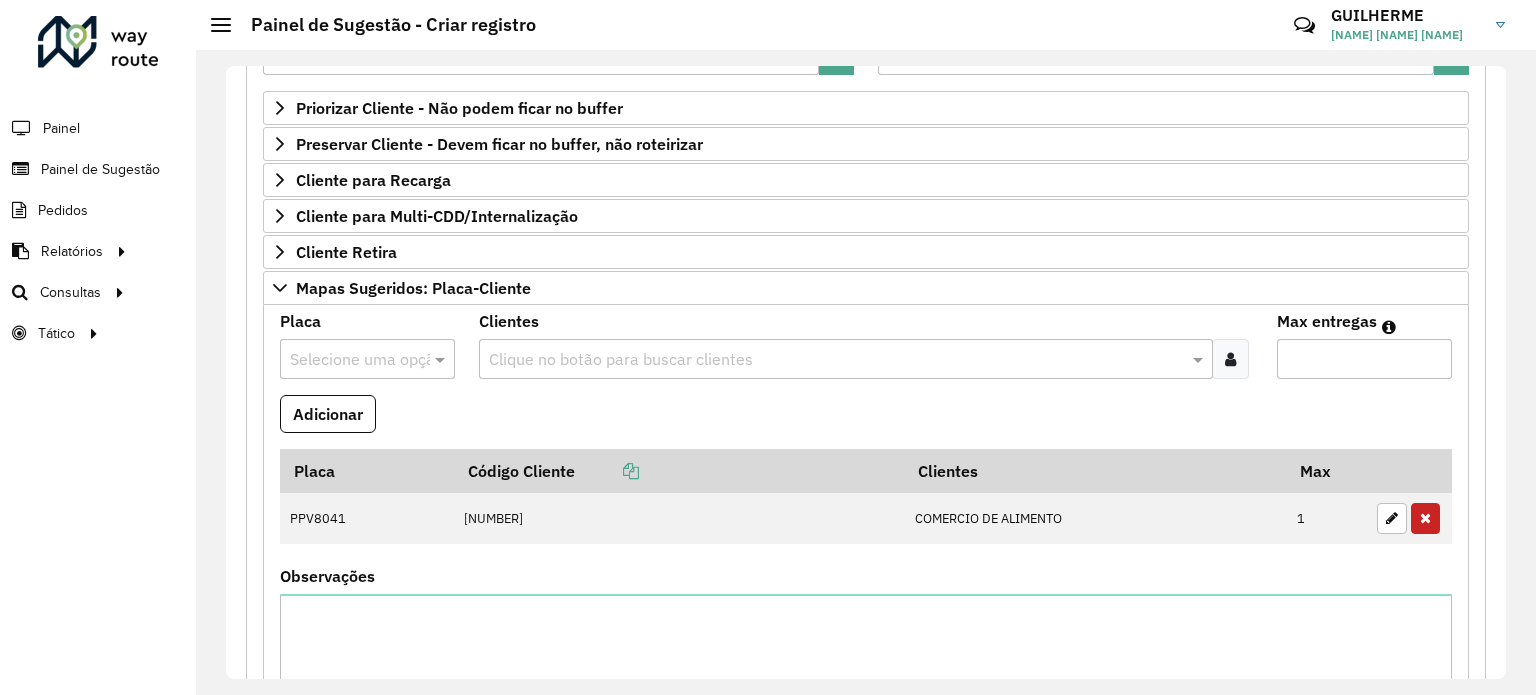 type 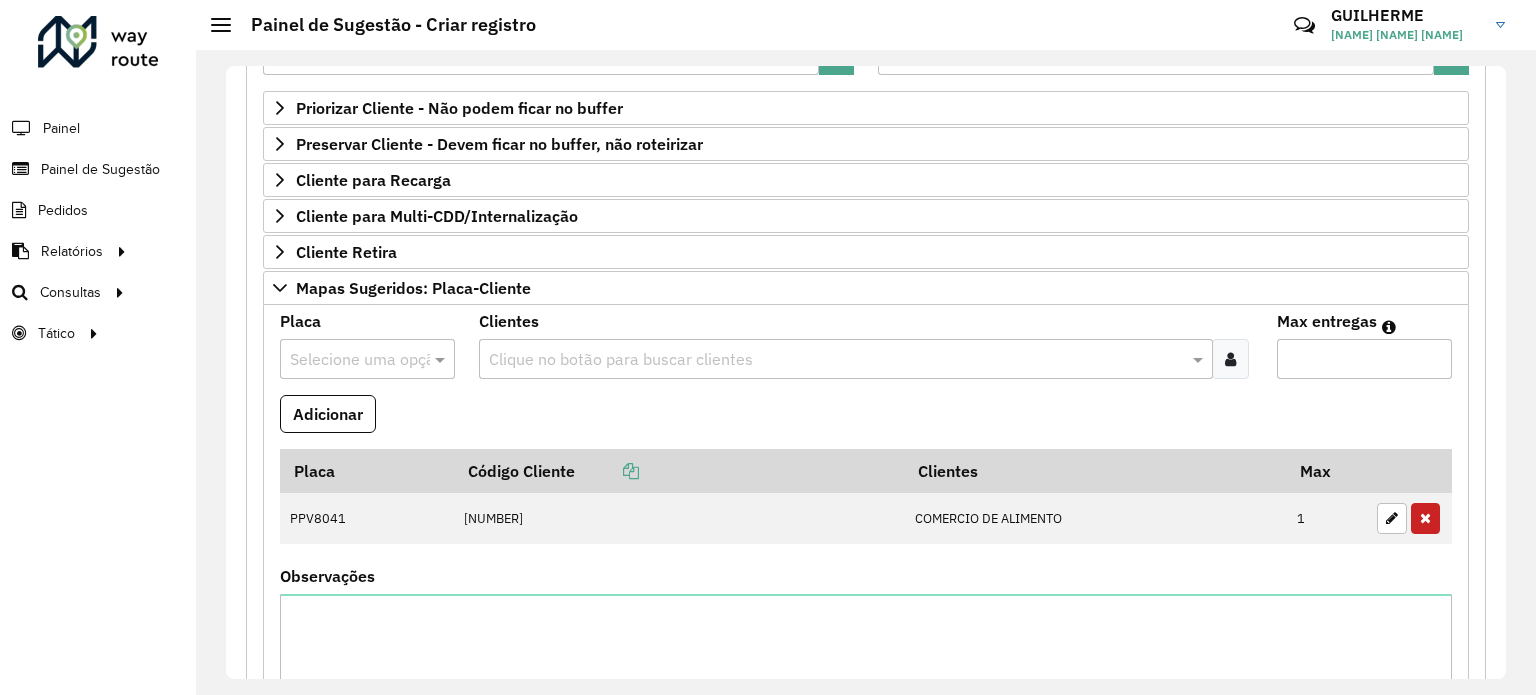 click at bounding box center [347, 360] 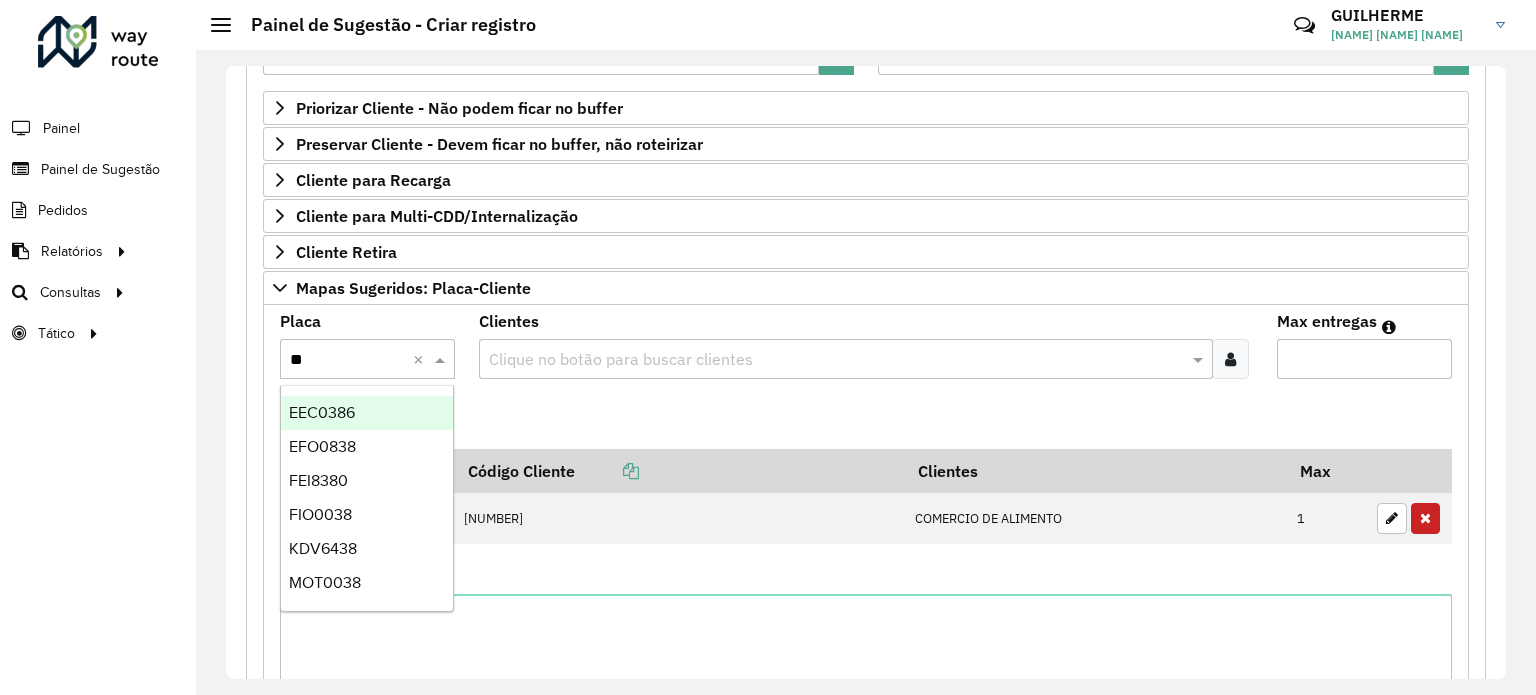 type on "*" 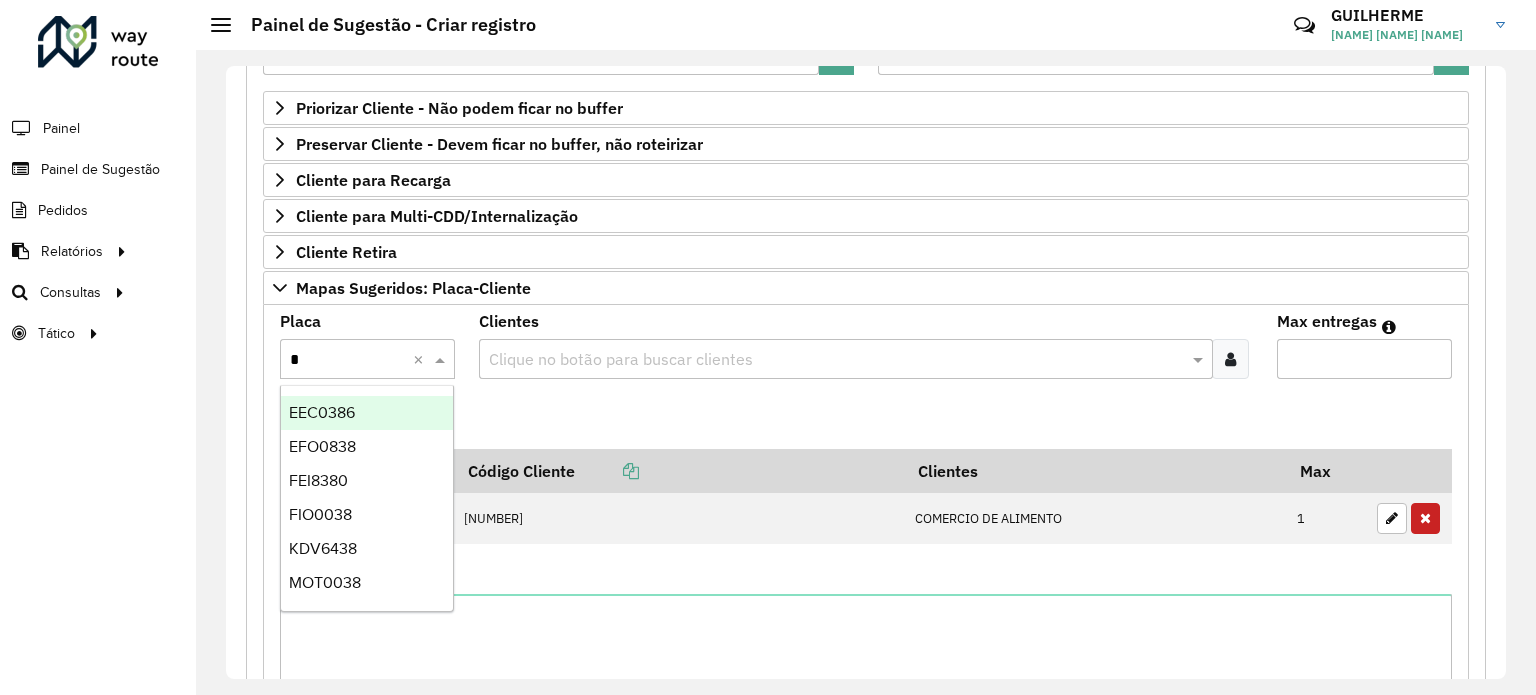 type 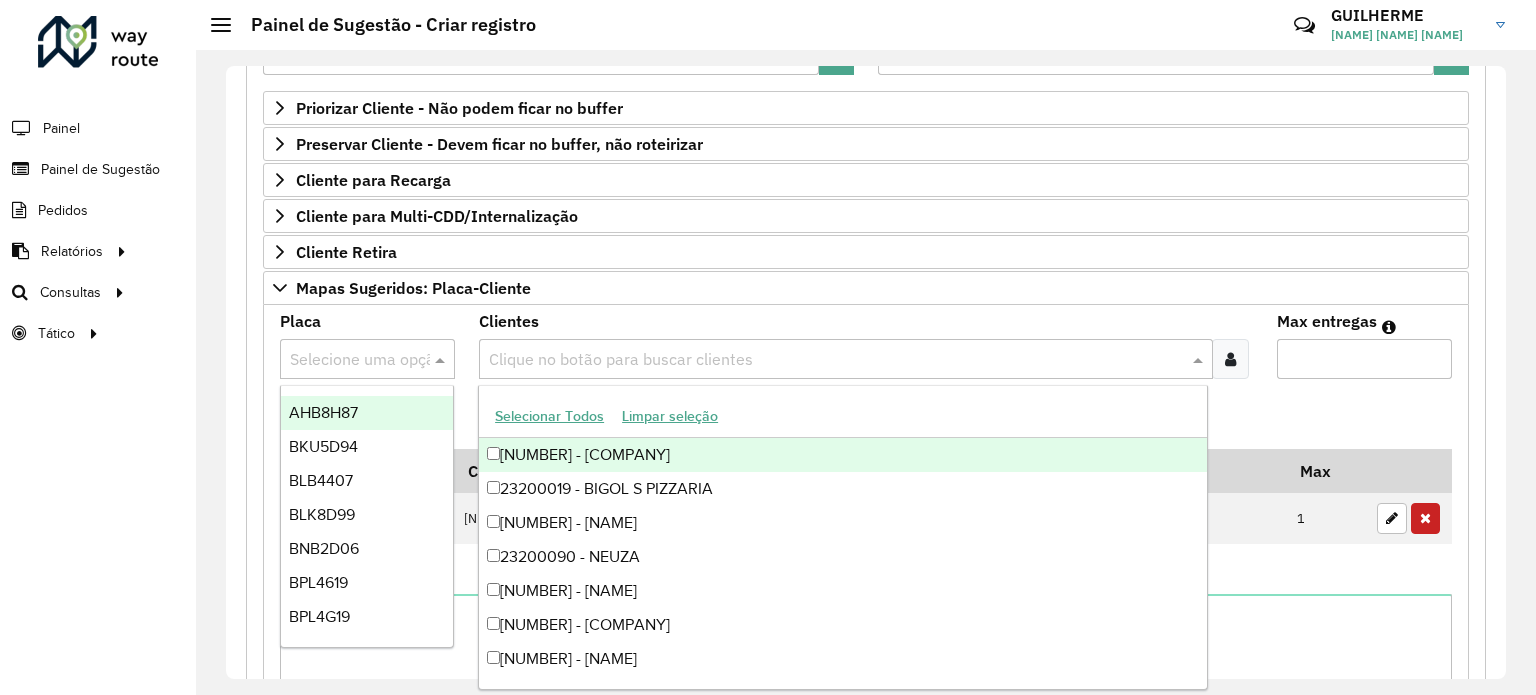 click at bounding box center (835, 360) 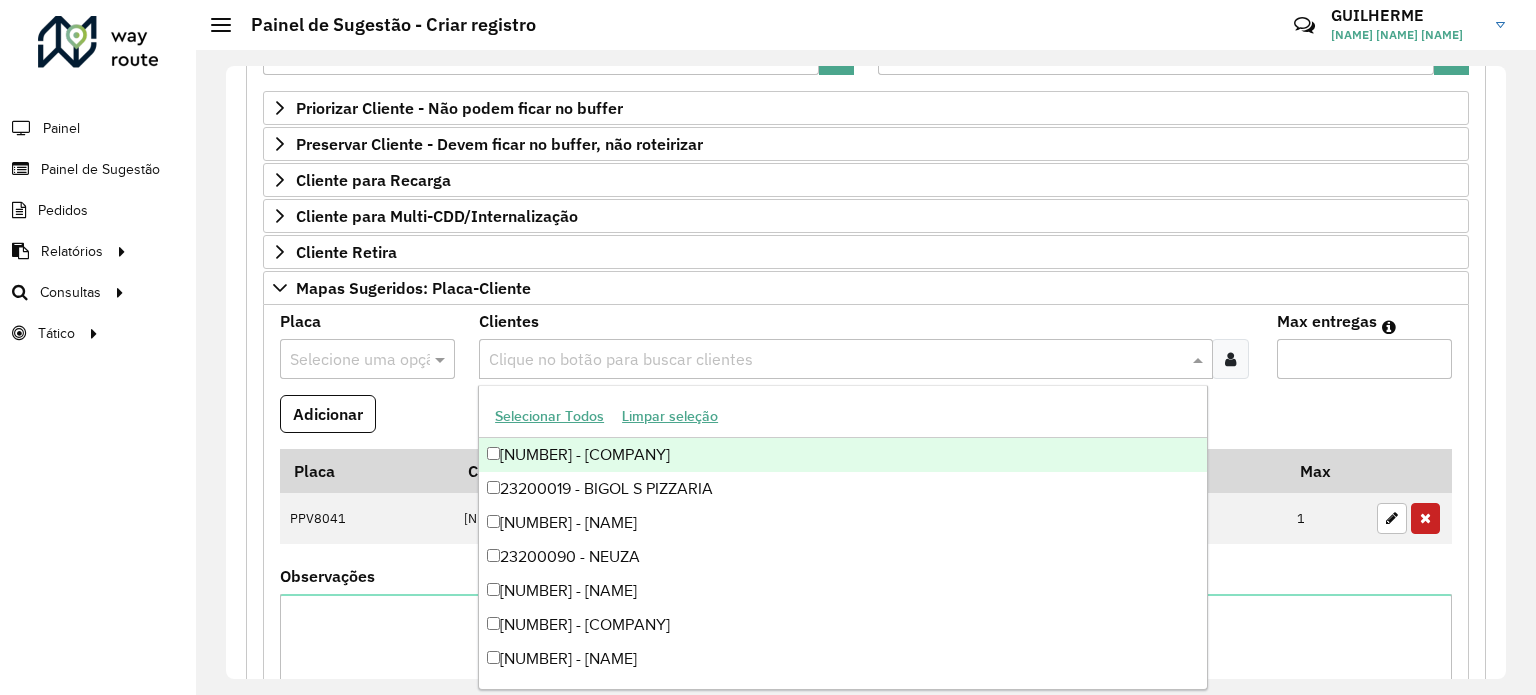 paste on "****" 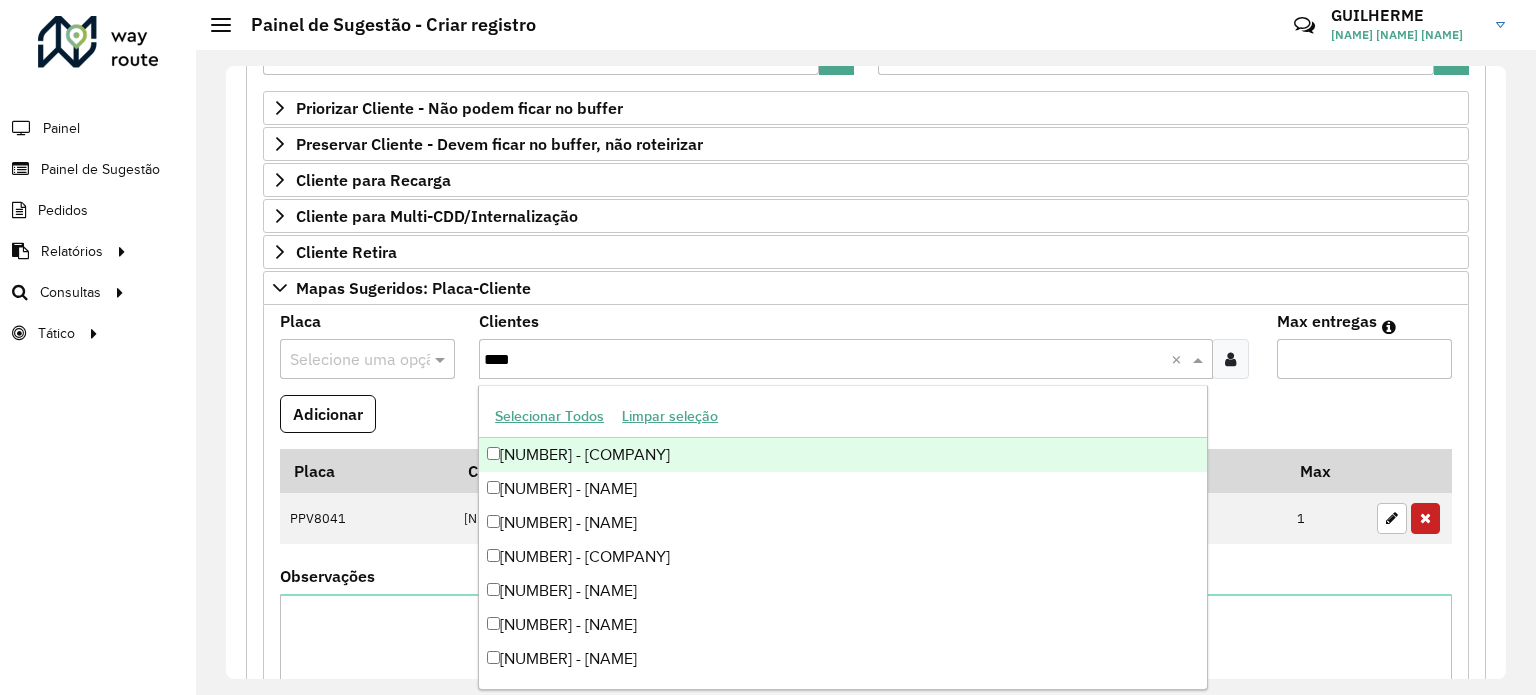 type on "****" 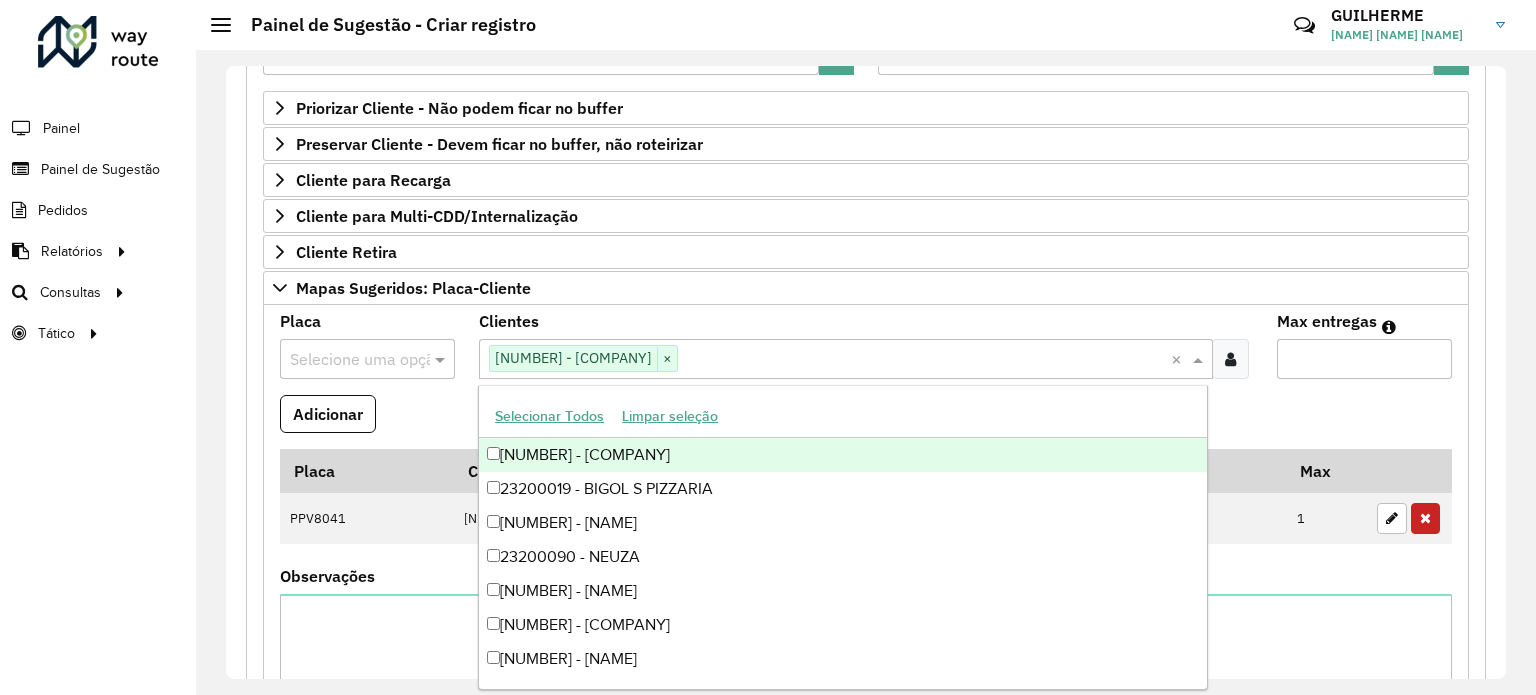 click on "Adicionar" at bounding box center [866, 422] 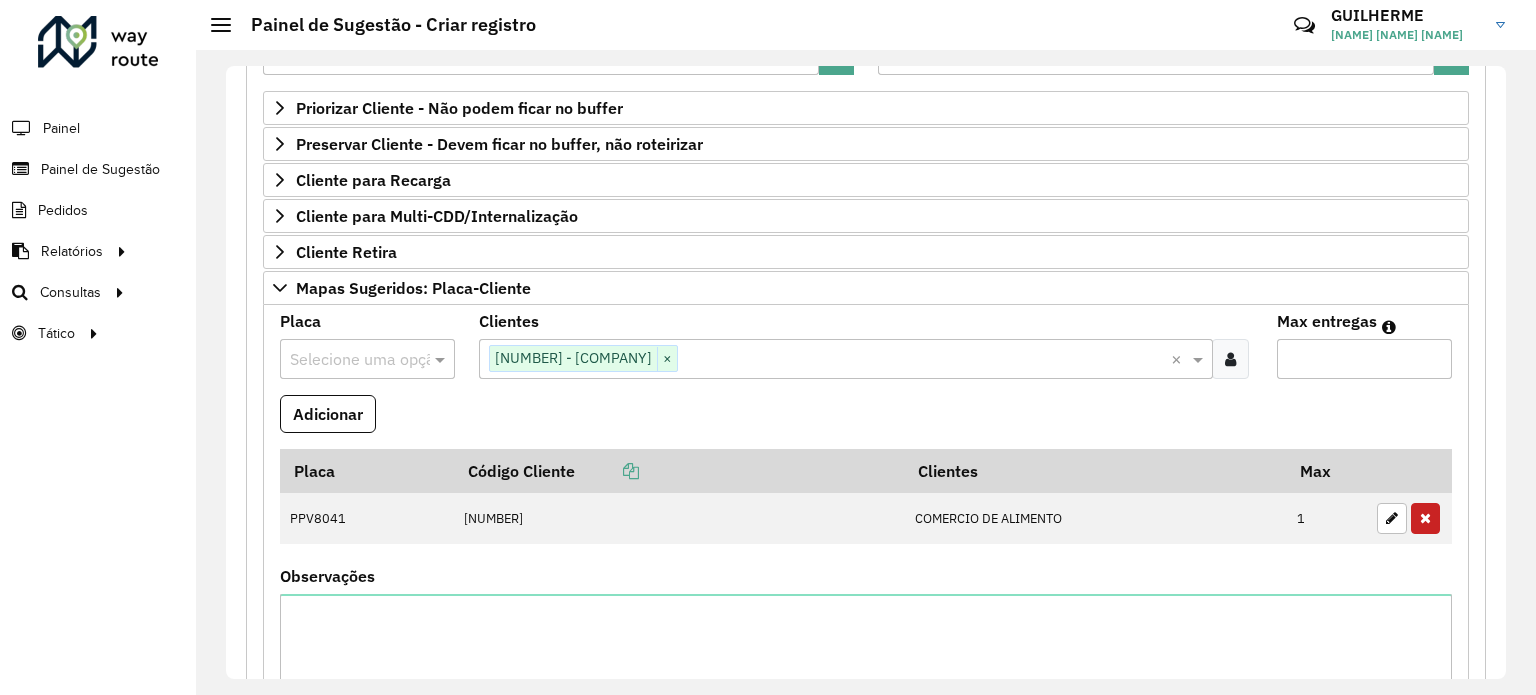 click on "Selecione uma opção" at bounding box center [367, 359] 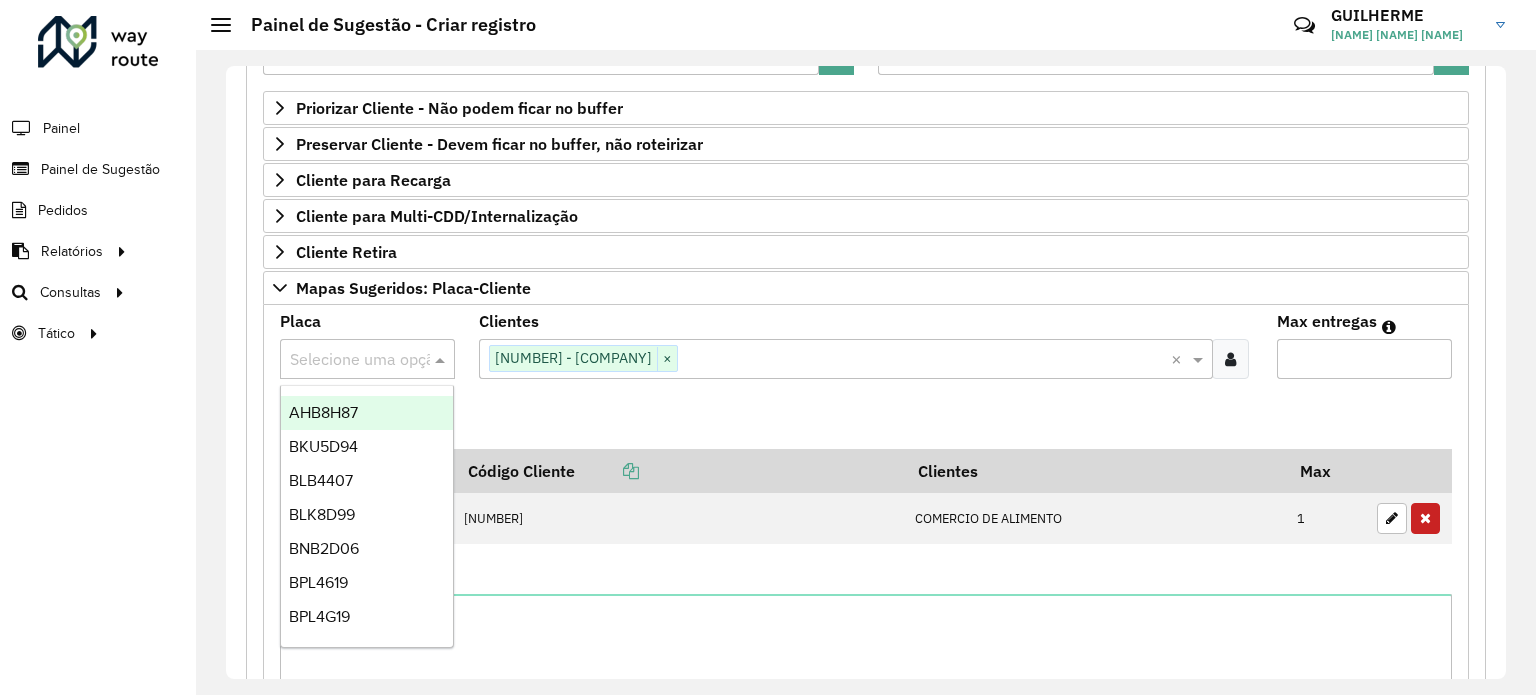 paste on "*******" 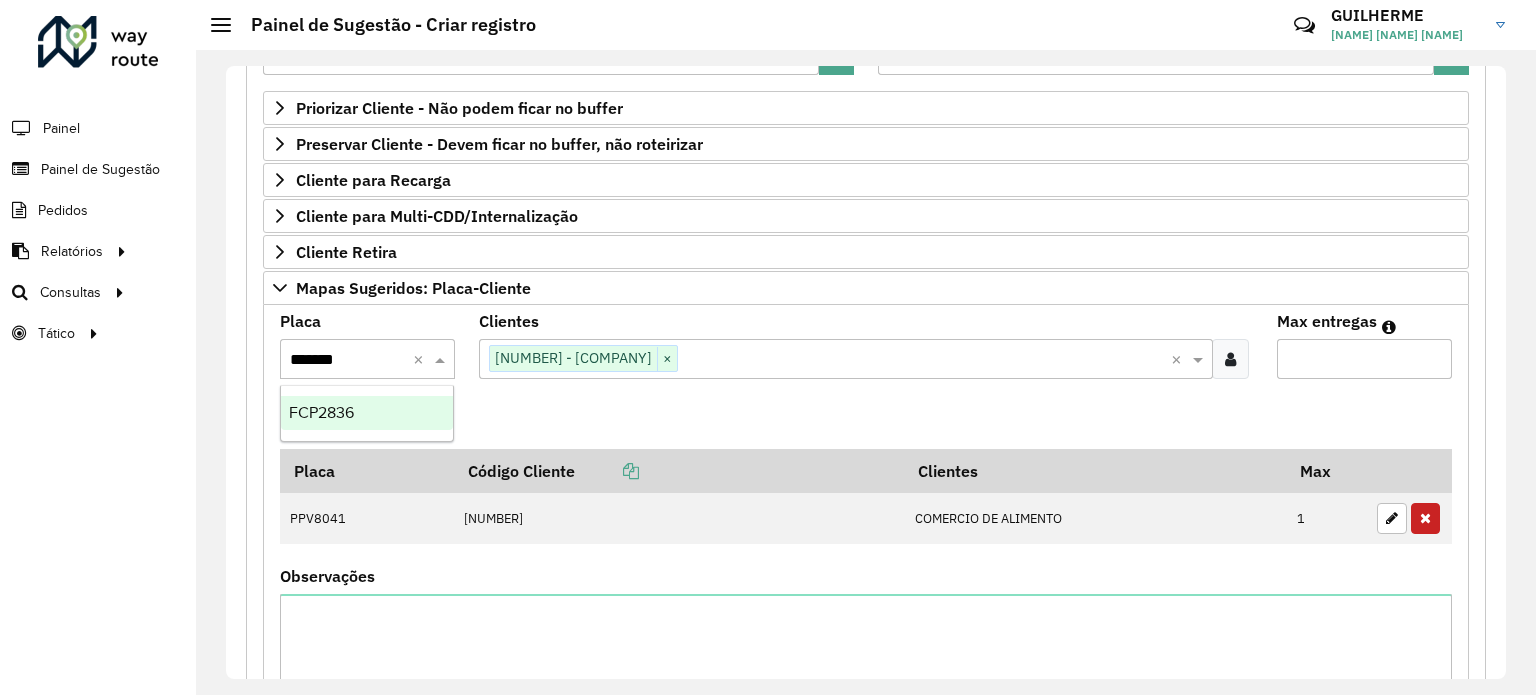 click on "FCP2836" at bounding box center (321, 412) 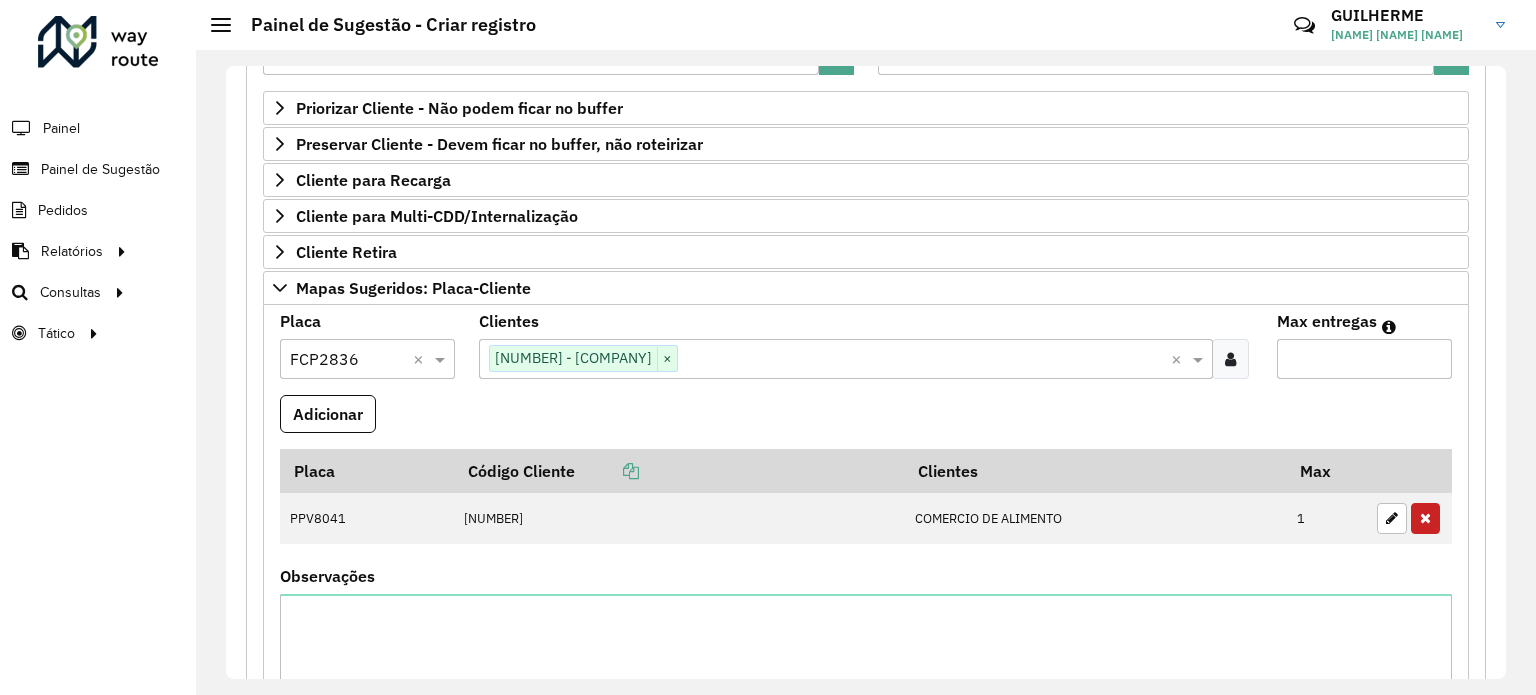 click on "*" at bounding box center [1364, 359] 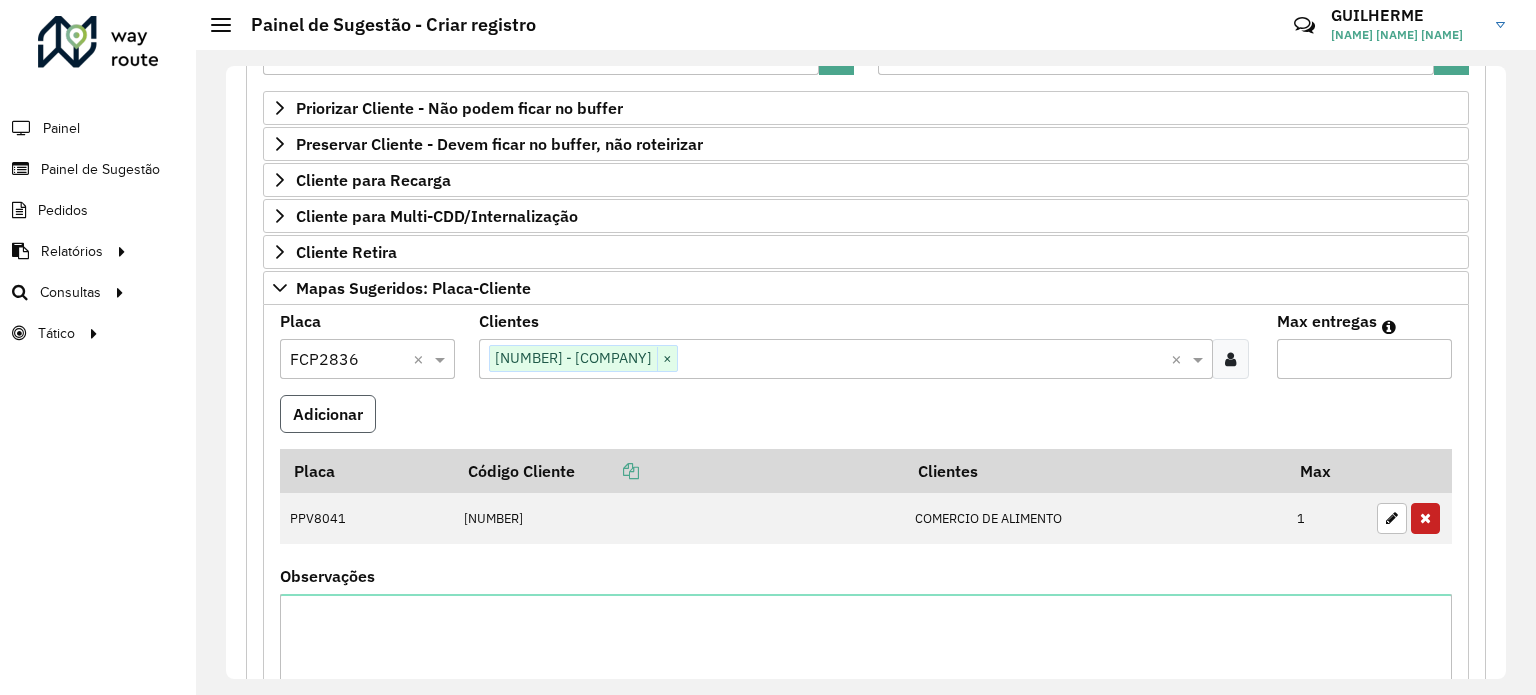 click on "Adicionar" at bounding box center [328, 414] 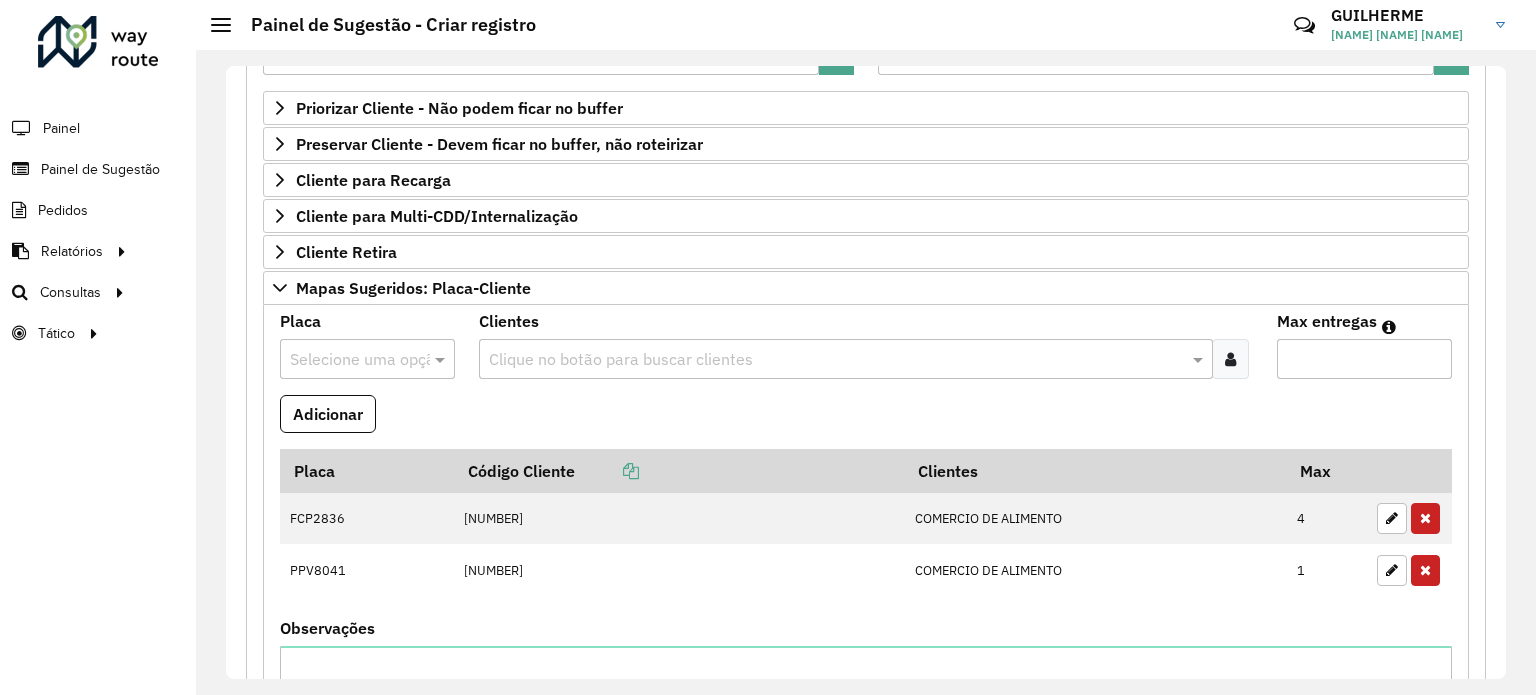 click on "Selecione uma opção" at bounding box center (367, 359) 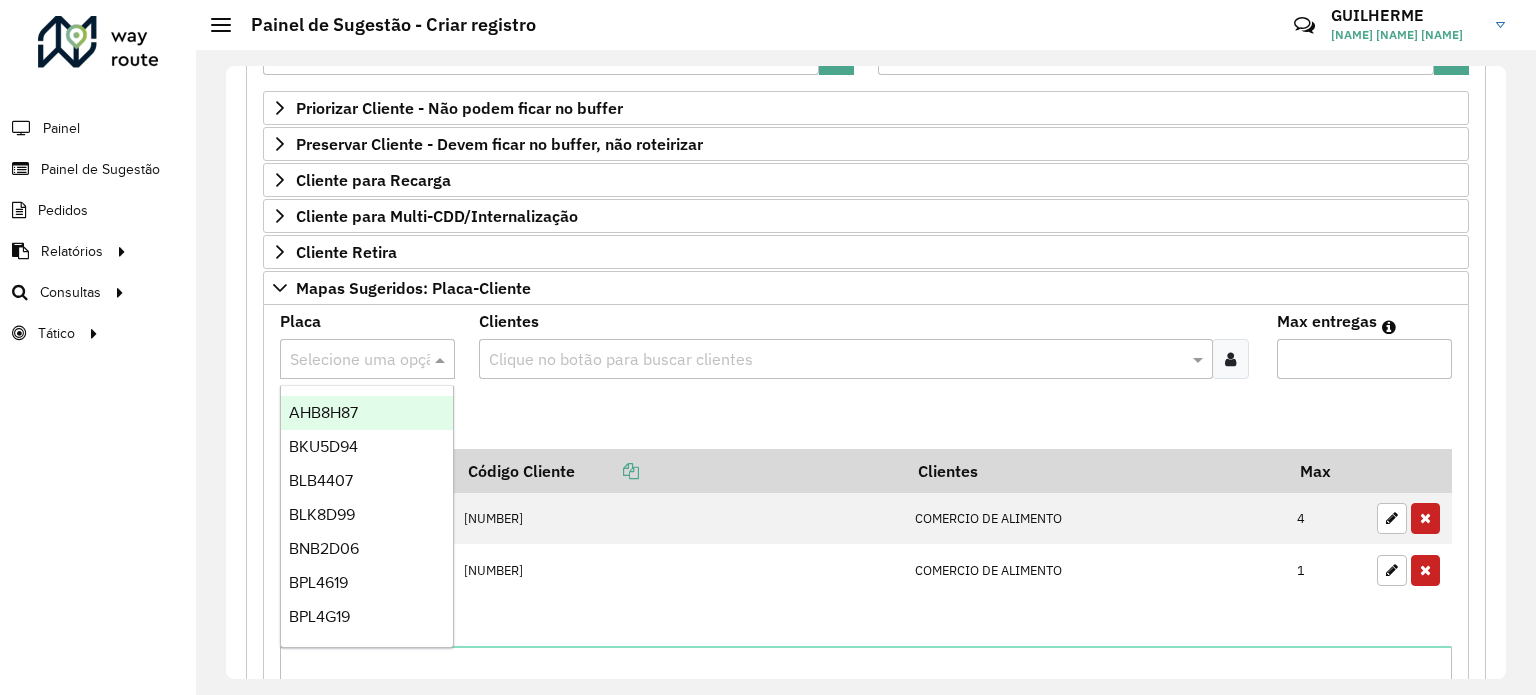 click at bounding box center (367, 359) 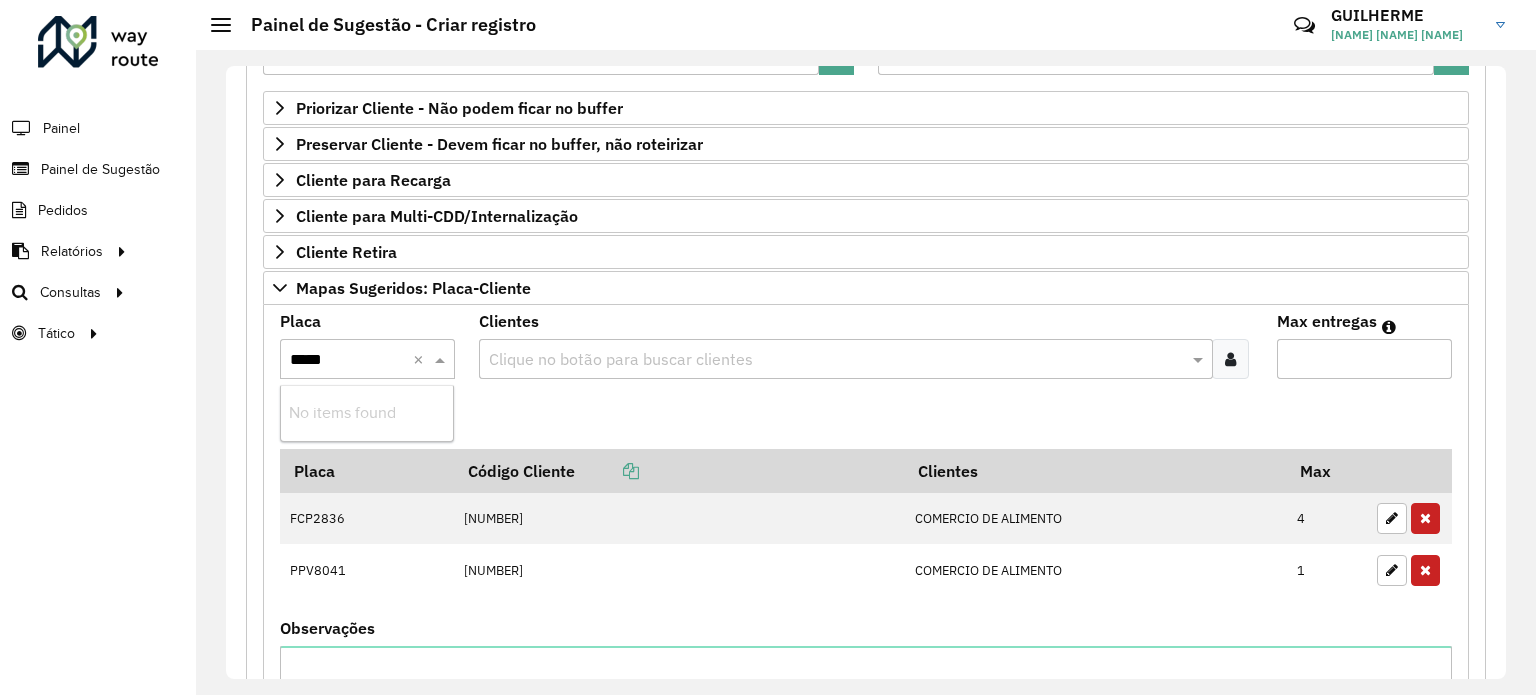 click on "*****" at bounding box center [367, 359] 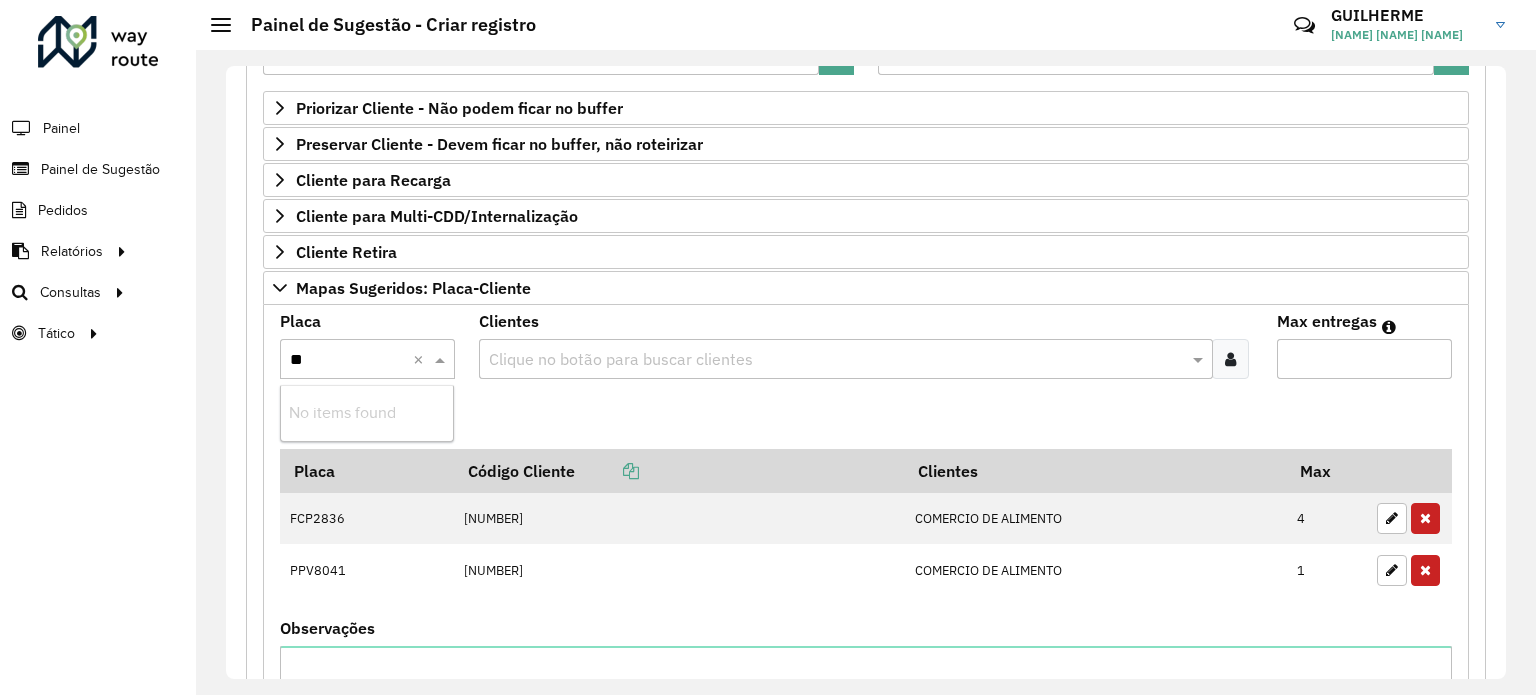 type on "*" 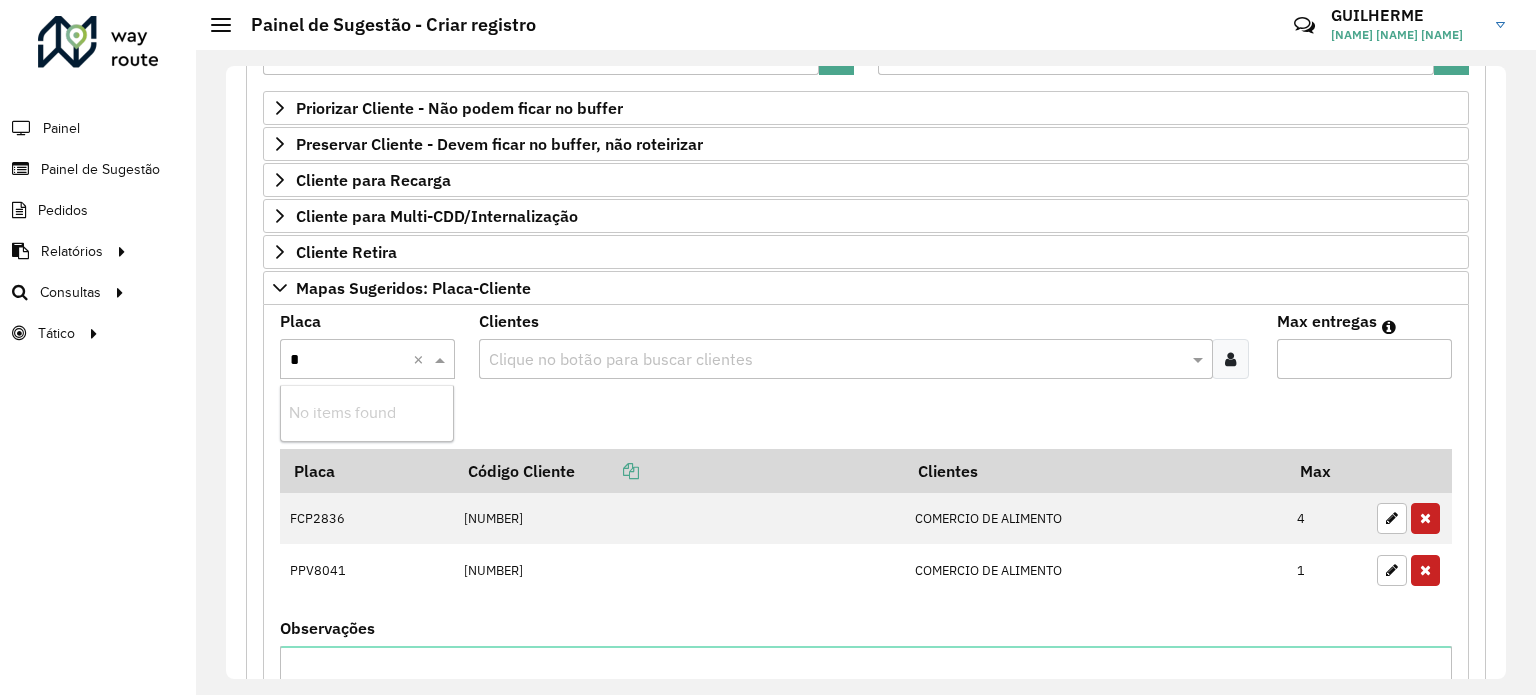 type 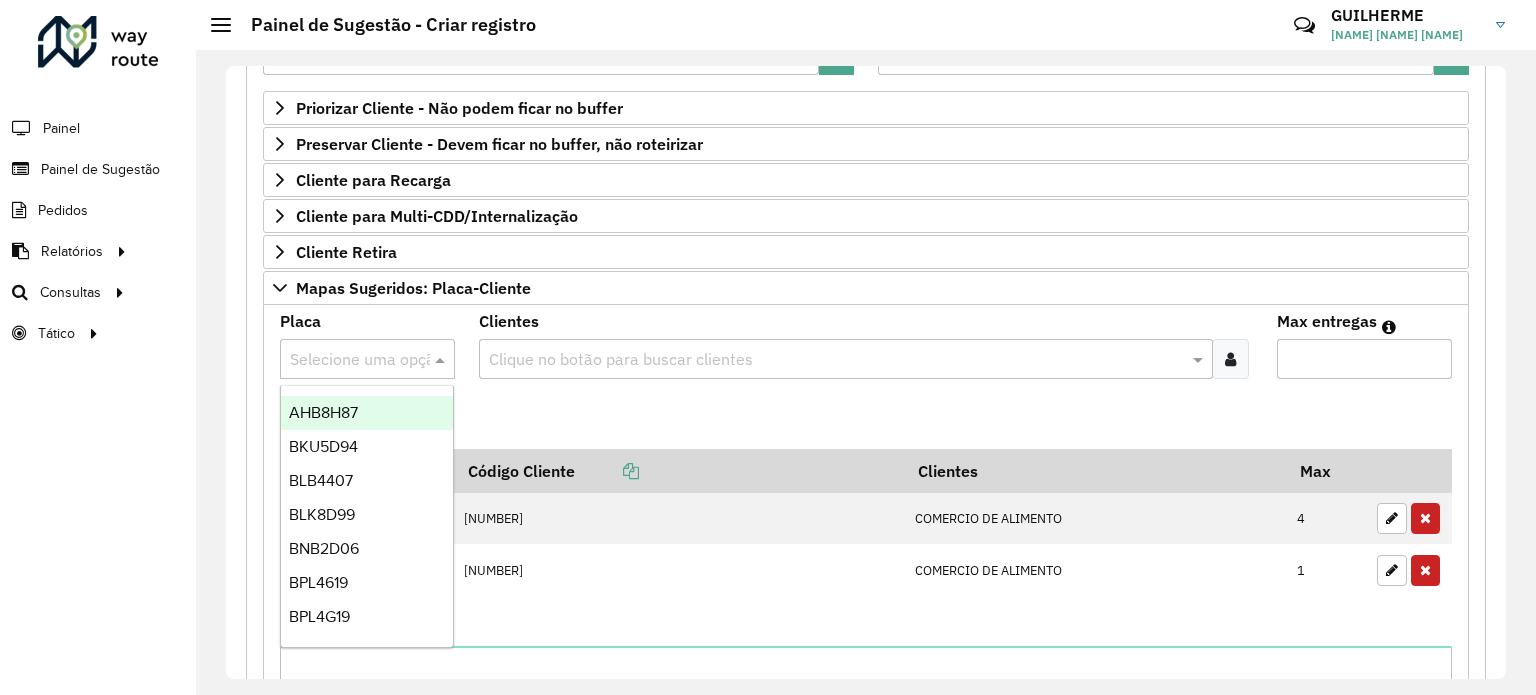 click at bounding box center (835, 360) 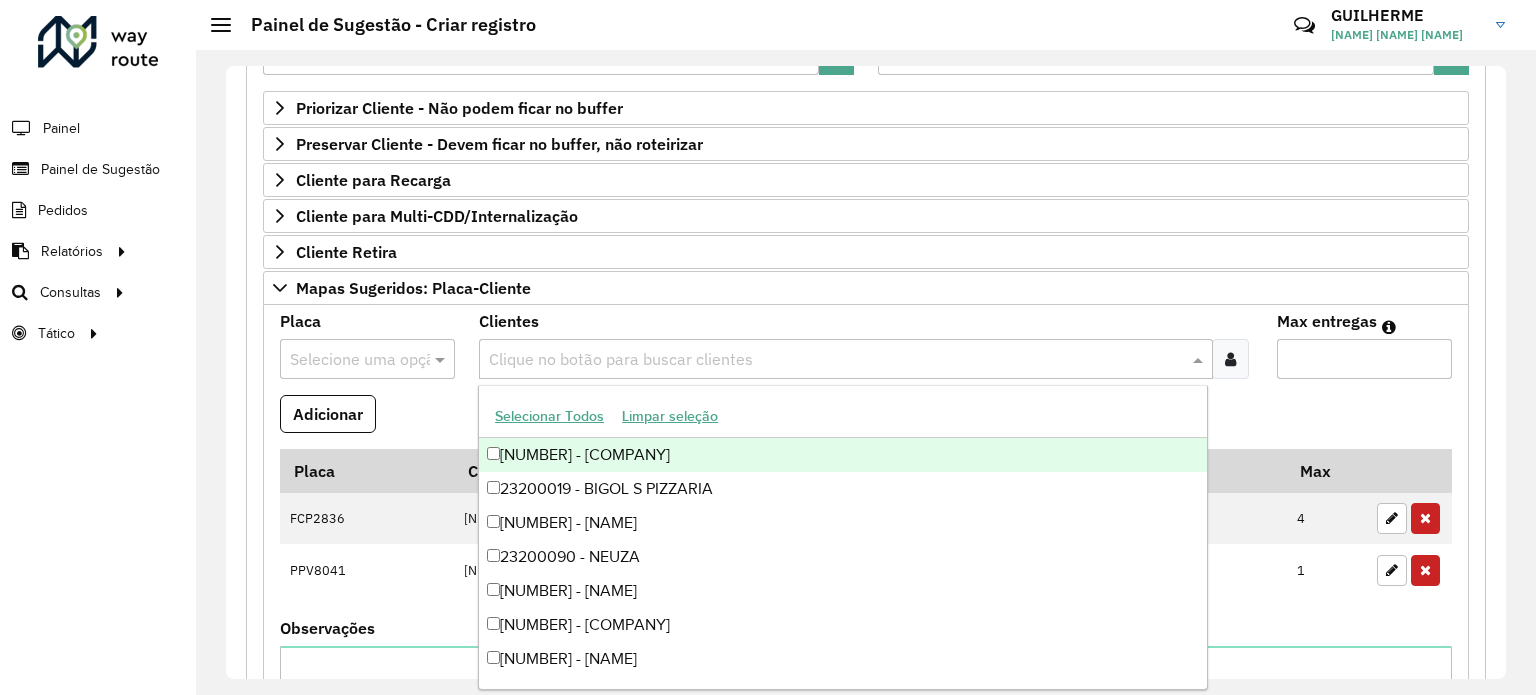 paste on "*****" 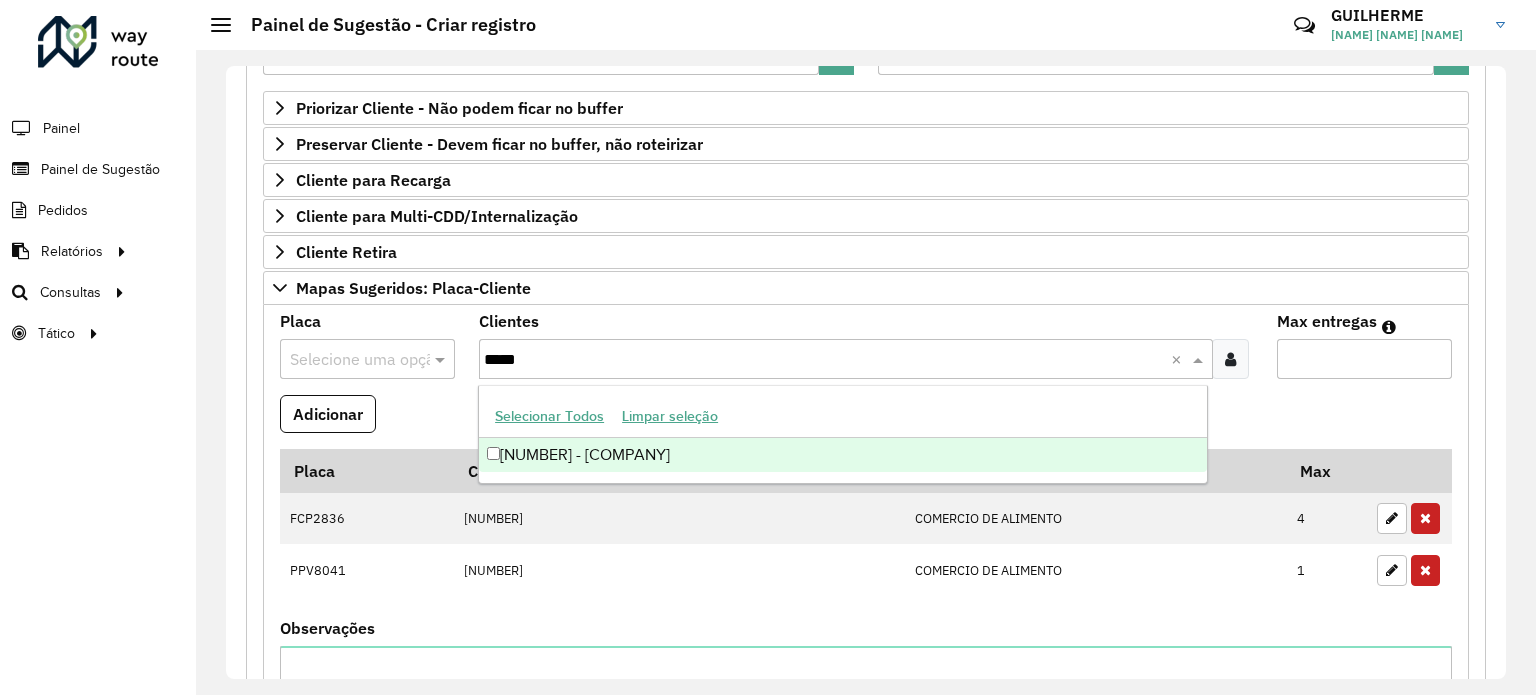 type on "*****" 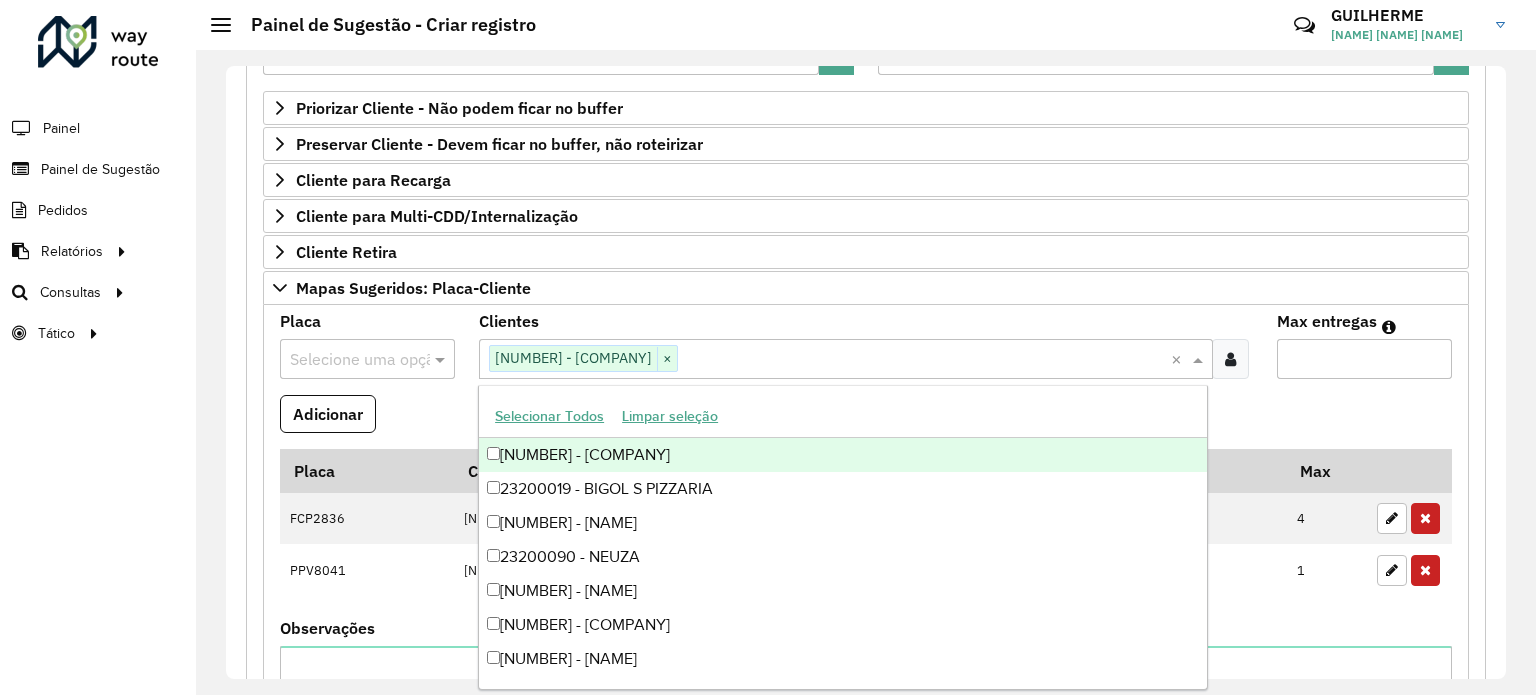 click on "Adicionar" at bounding box center (866, 422) 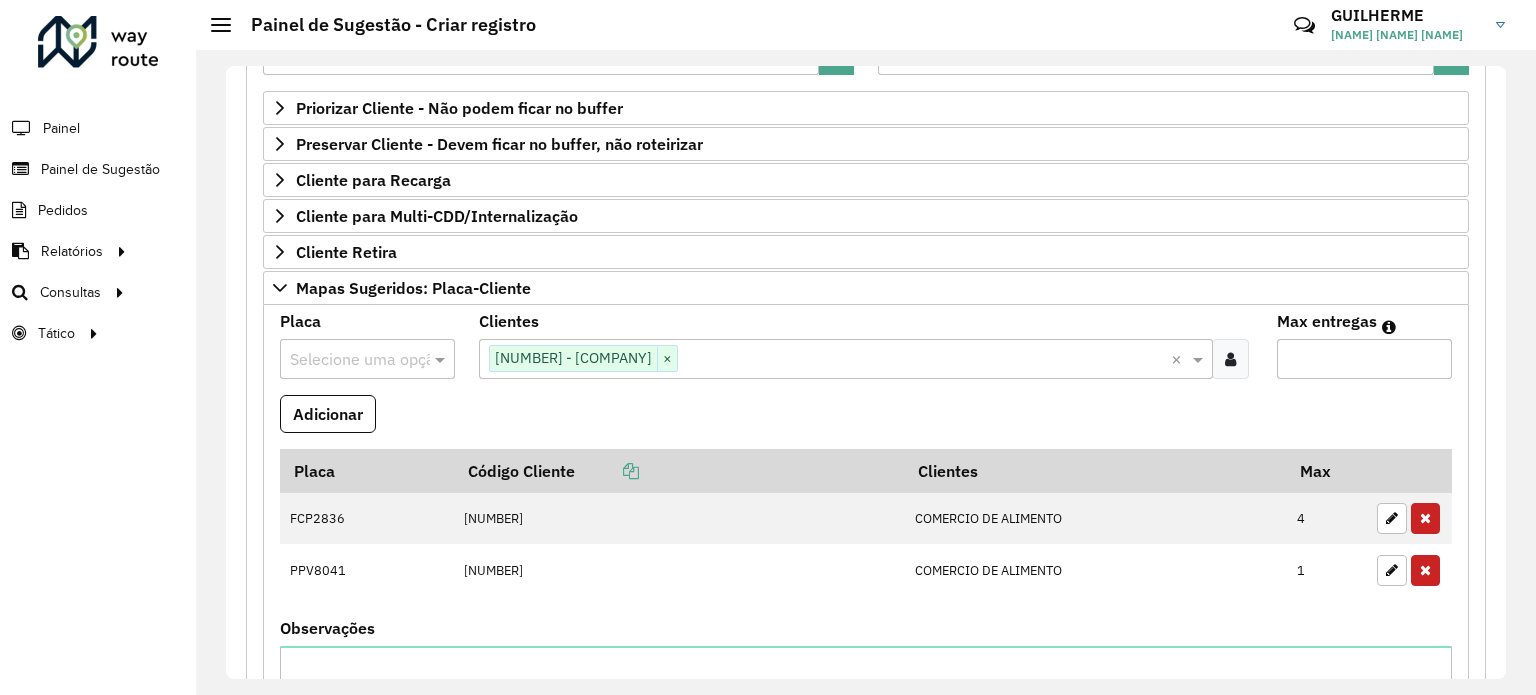 click at bounding box center [347, 360] 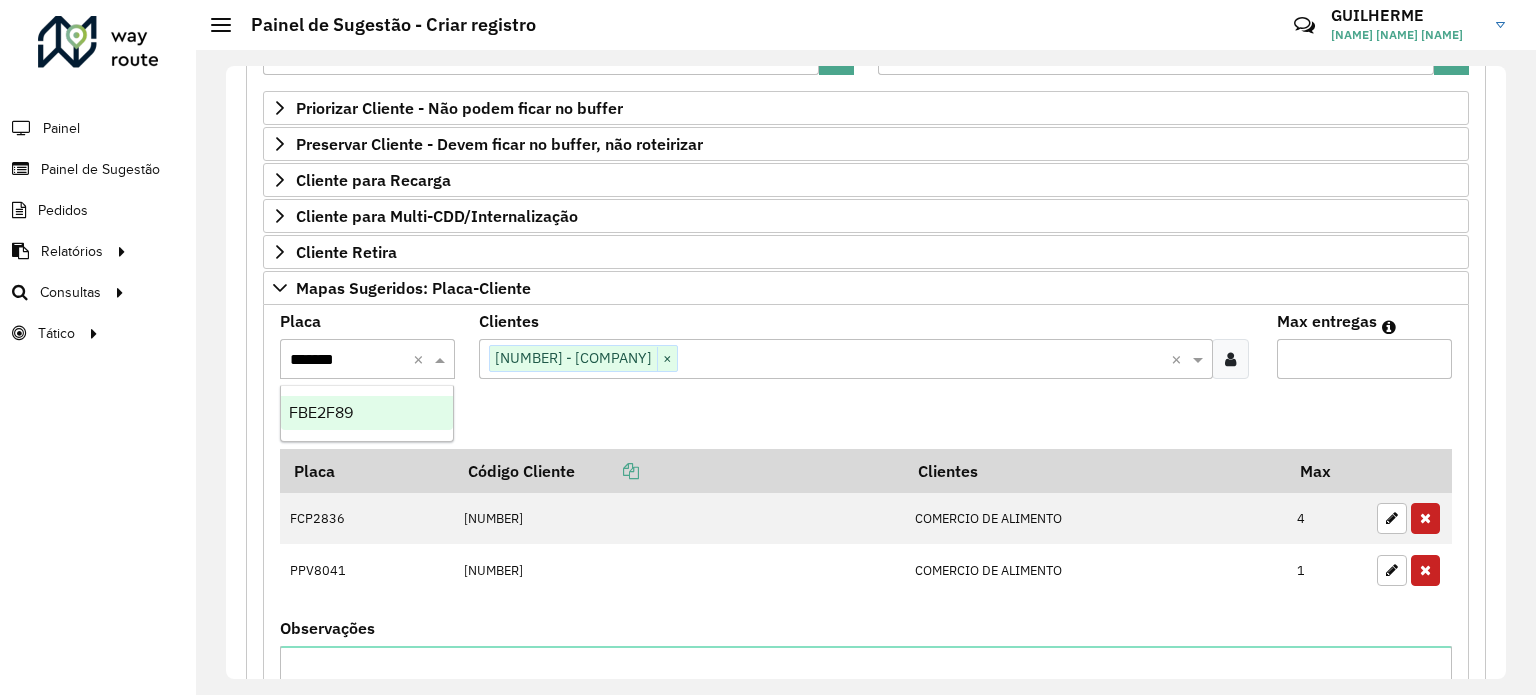click on "FBE2F89" at bounding box center (321, 412) 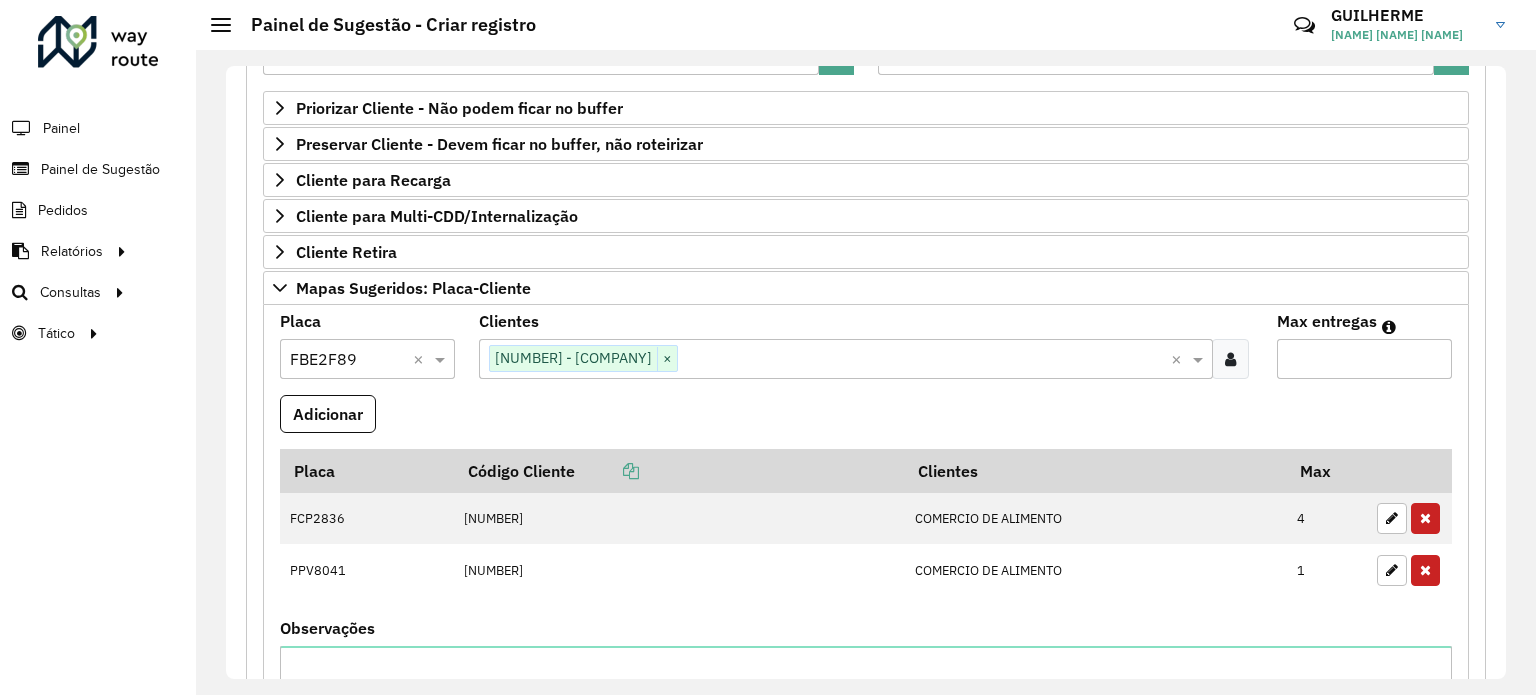 click on "*" at bounding box center [1364, 359] 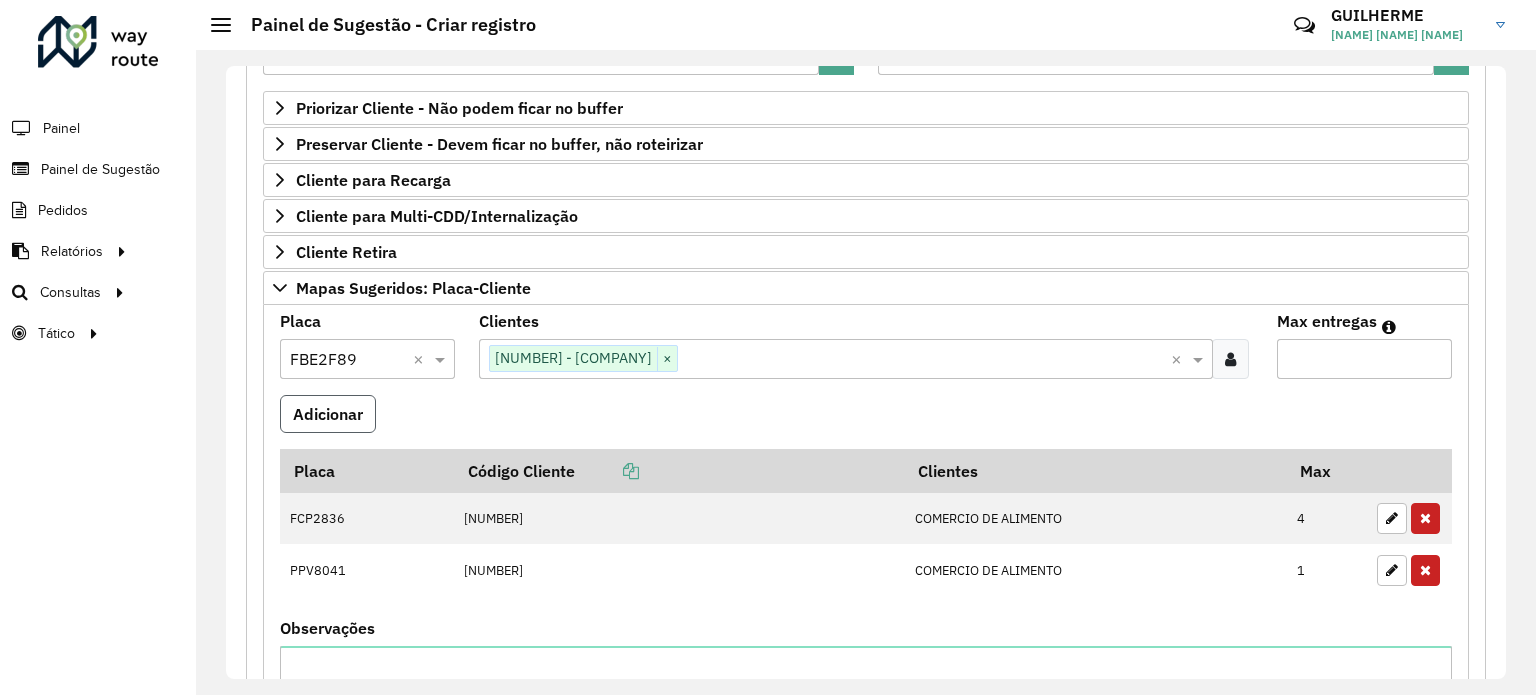 click on "Adicionar" at bounding box center (328, 414) 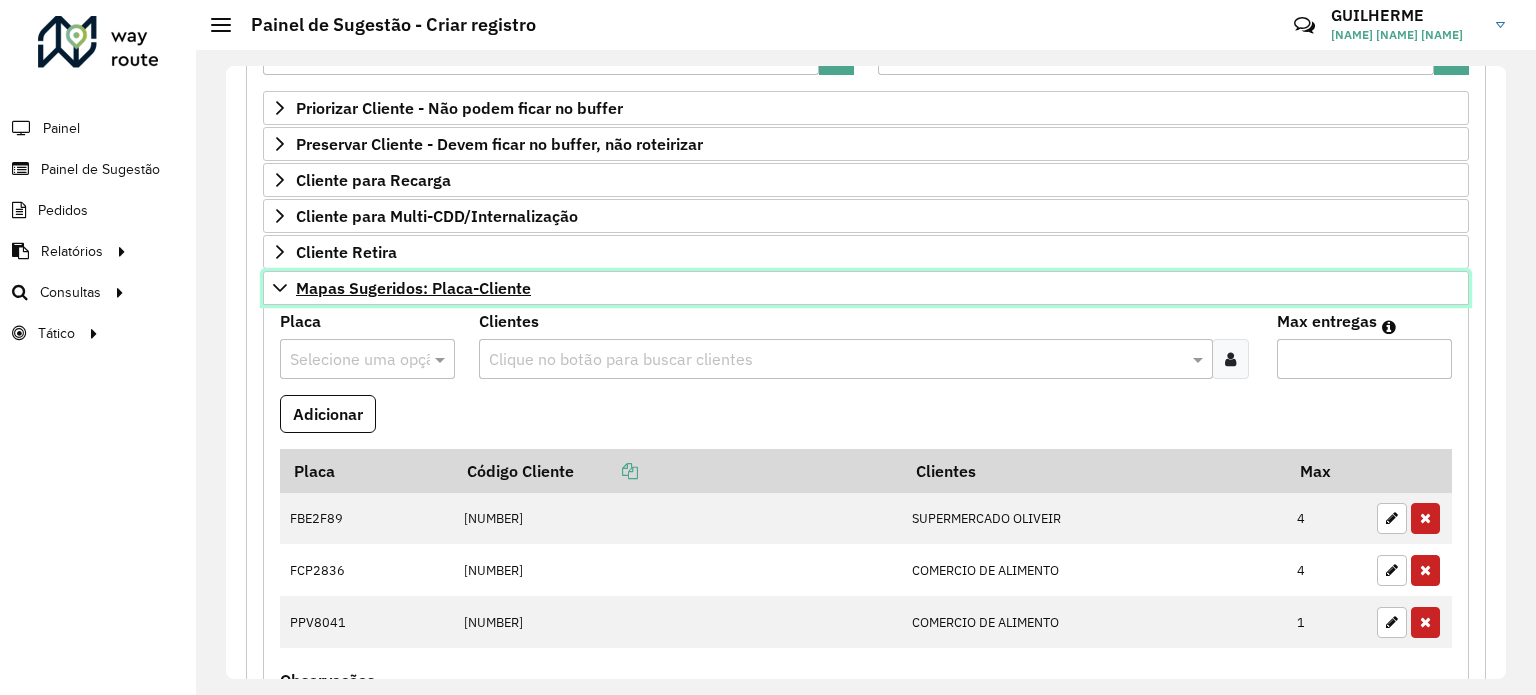 click on "Mapas Sugeridos: Placa-Cliente" at bounding box center (413, 288) 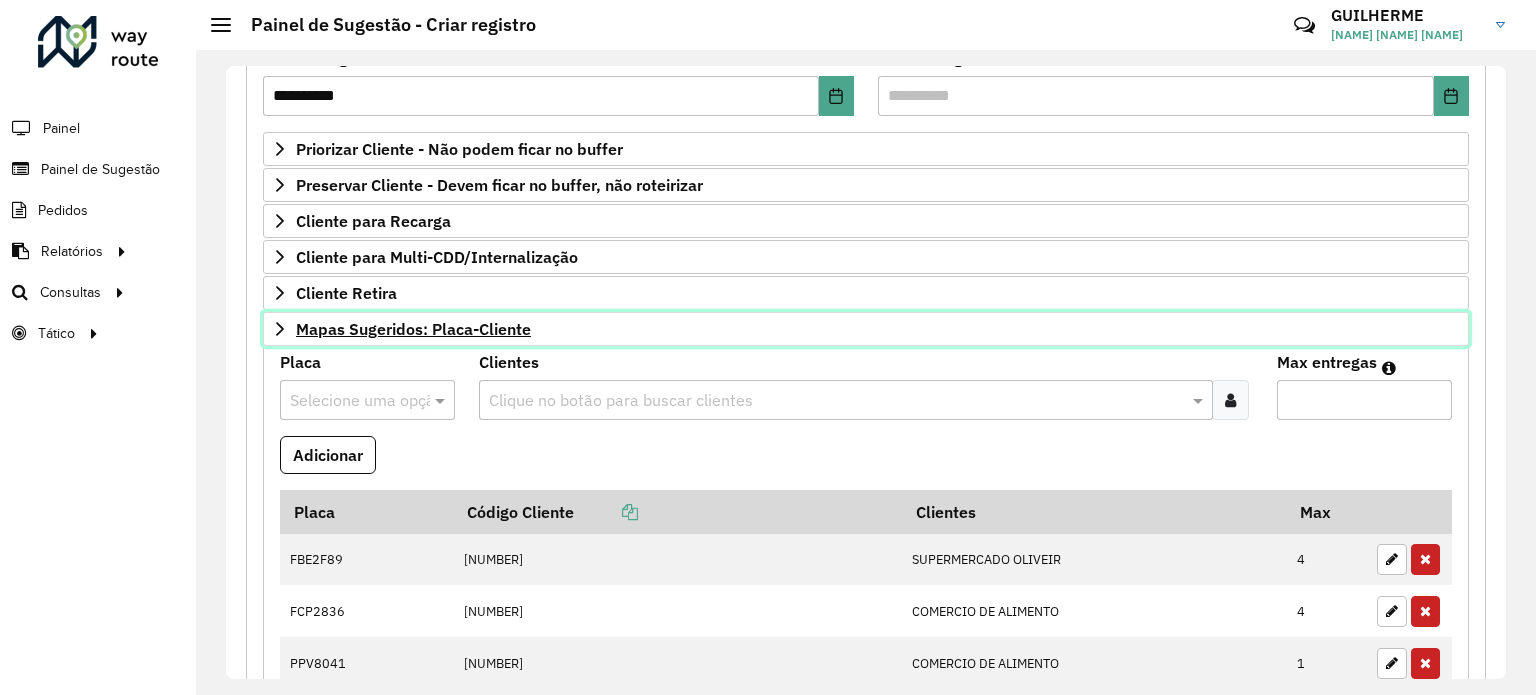scroll, scrollTop: 294, scrollLeft: 0, axis: vertical 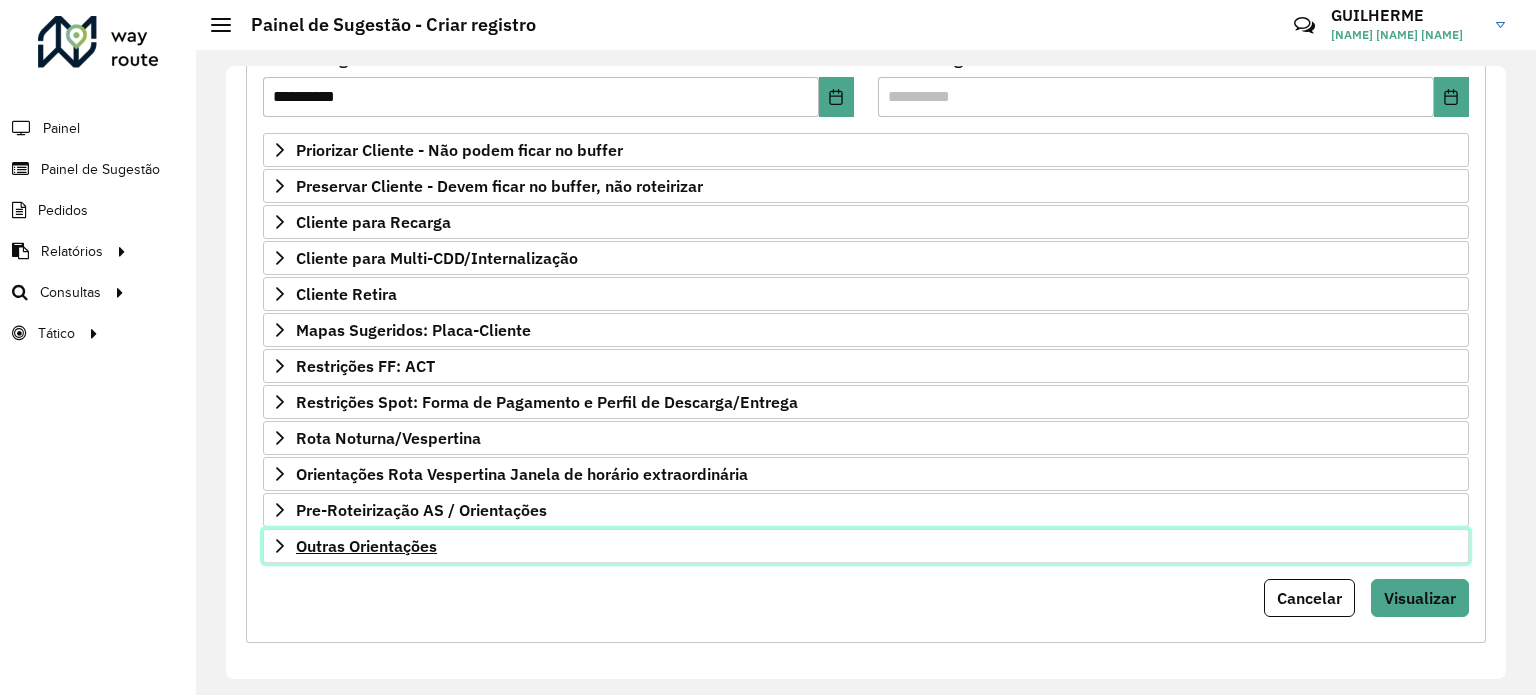click on "Outras Orientações" at bounding box center (866, 546) 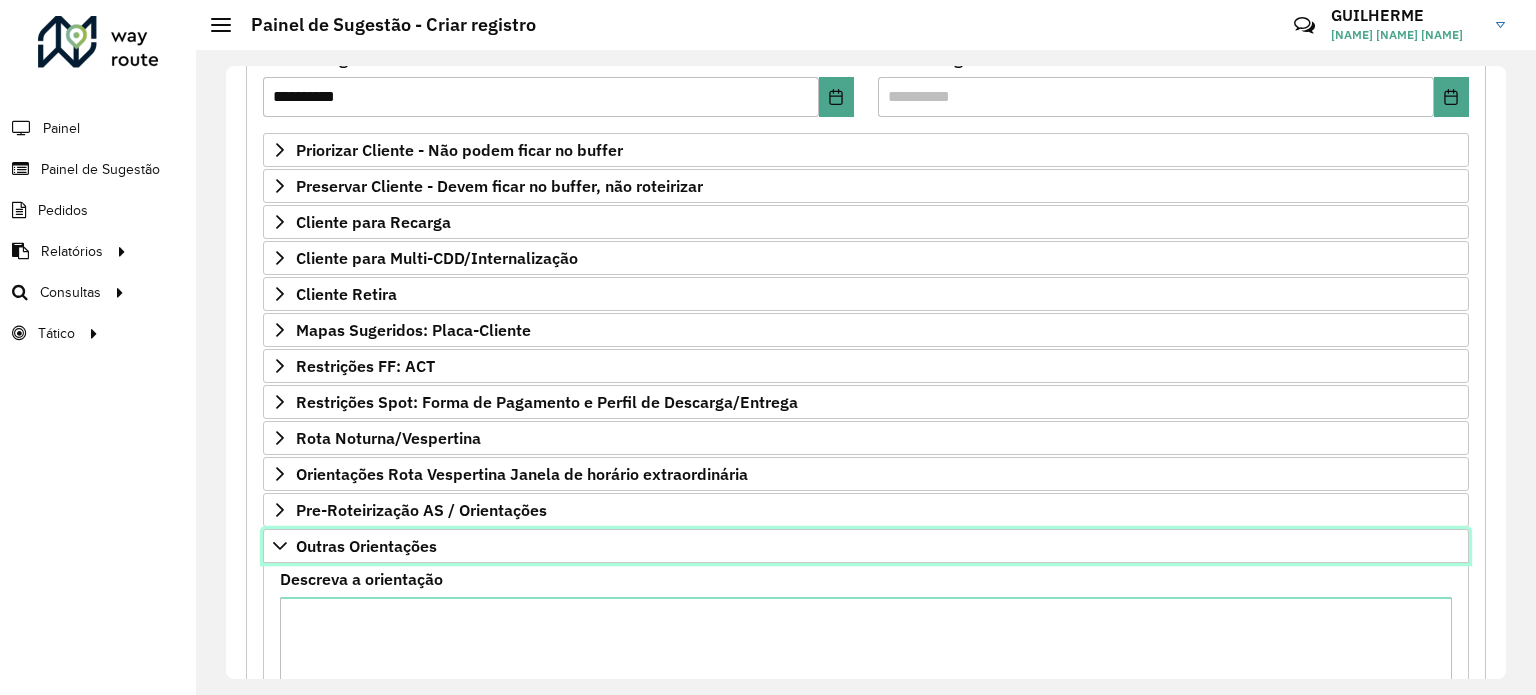 scroll, scrollTop: 524, scrollLeft: 0, axis: vertical 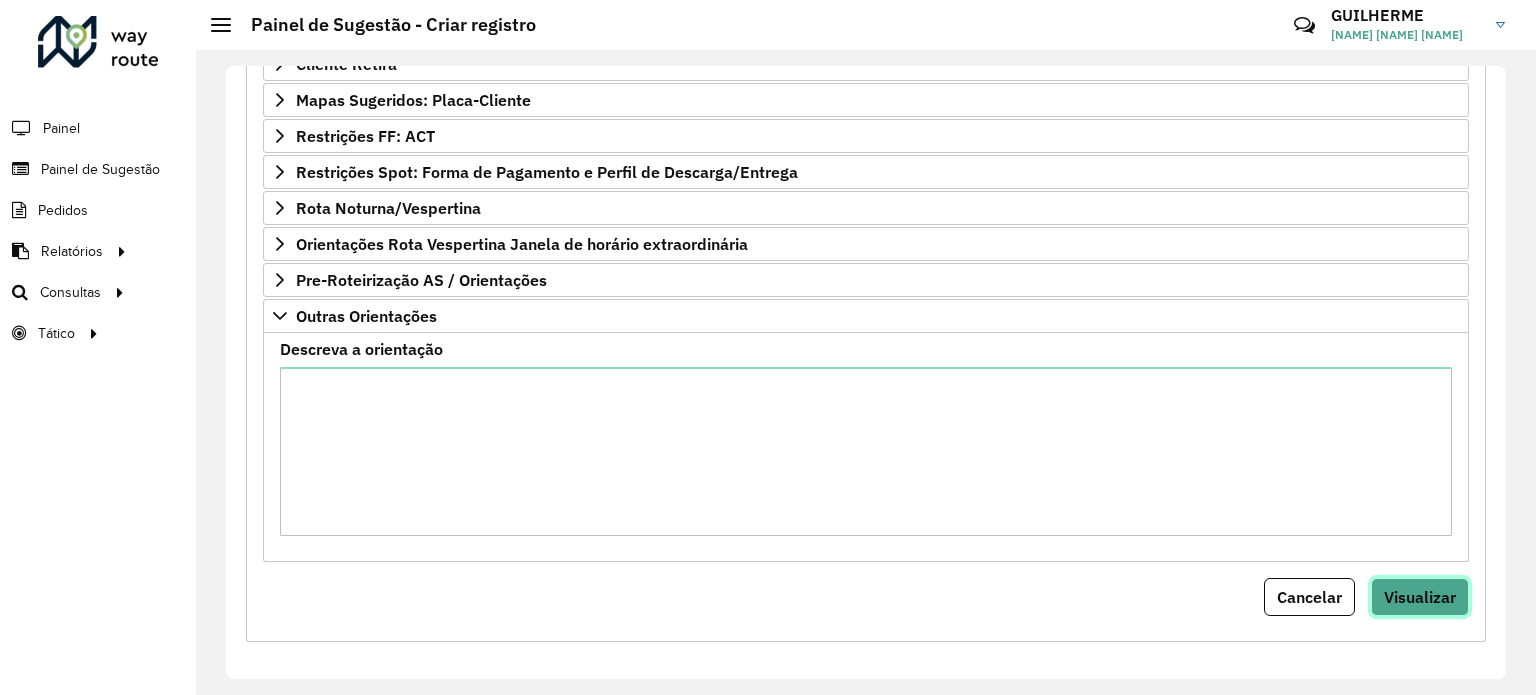 click on "Visualizar" at bounding box center (1420, 597) 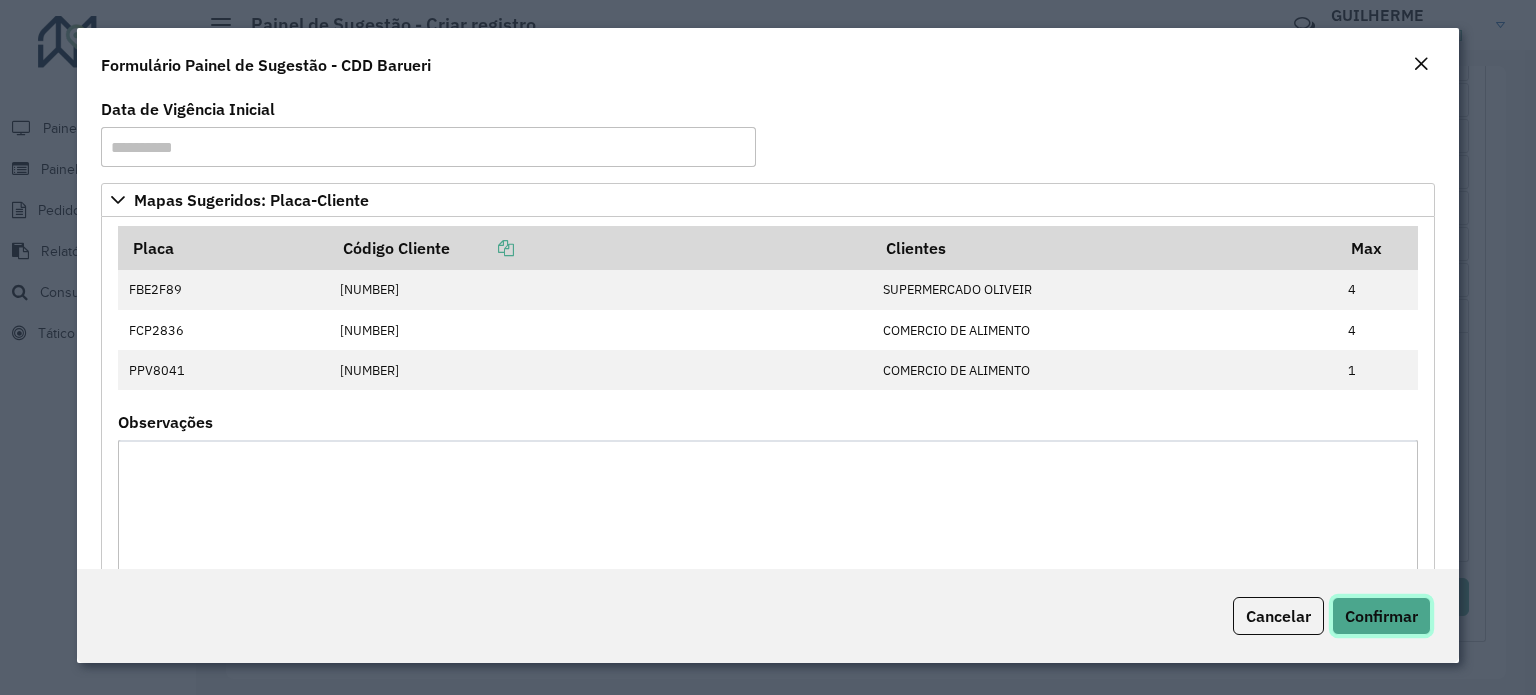 click on "Confirmar" 